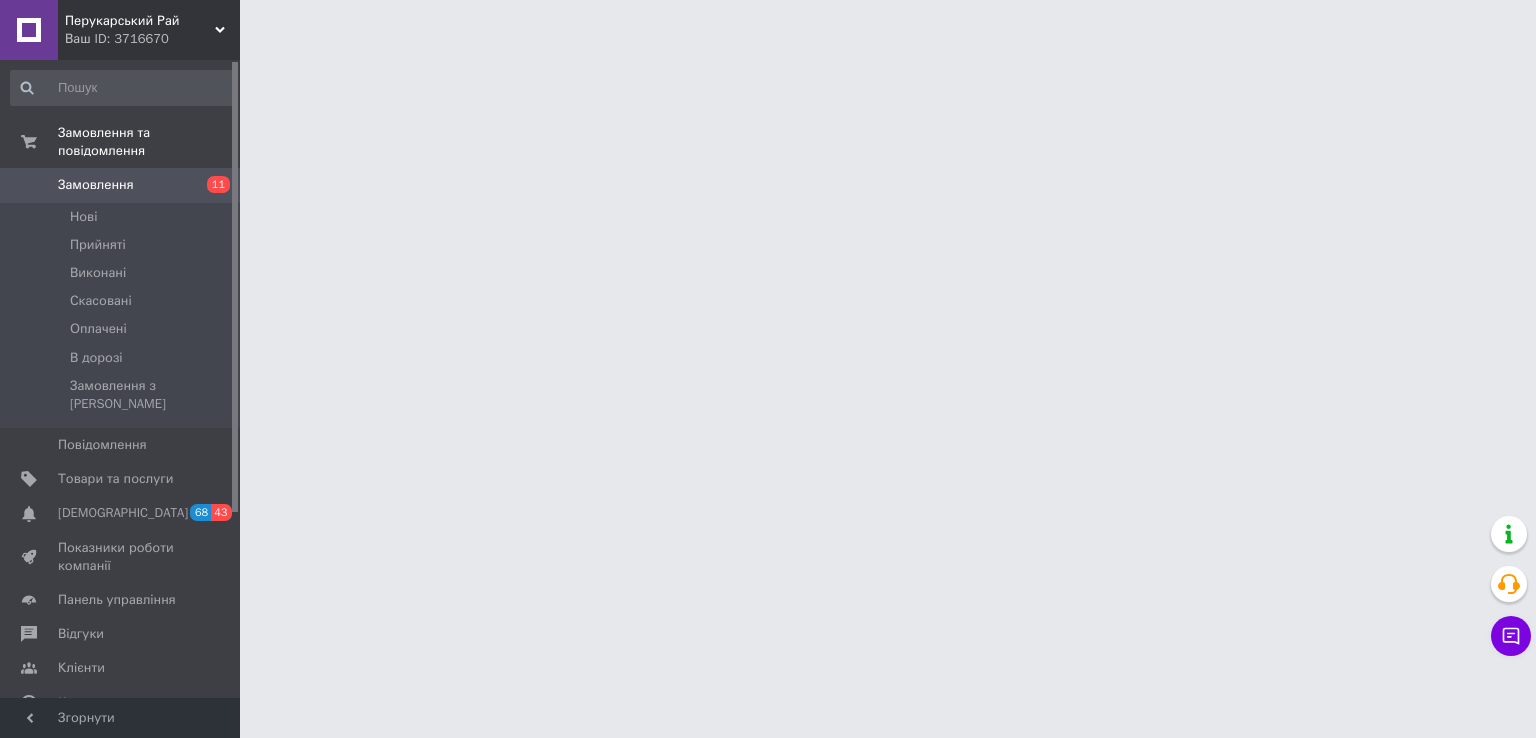 scroll, scrollTop: 0, scrollLeft: 0, axis: both 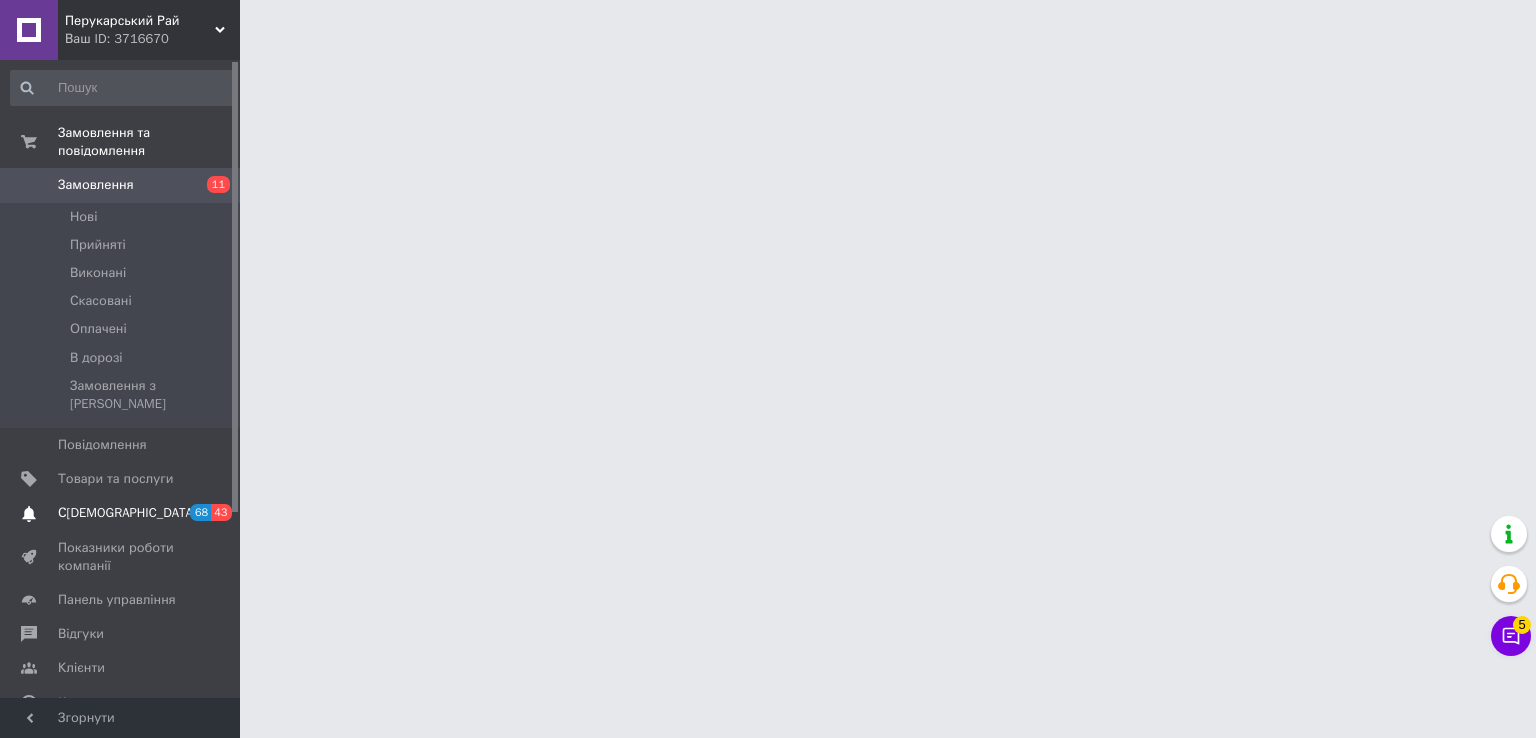 click on "С[DEMOGRAPHIC_DATA]" at bounding box center (127, 513) 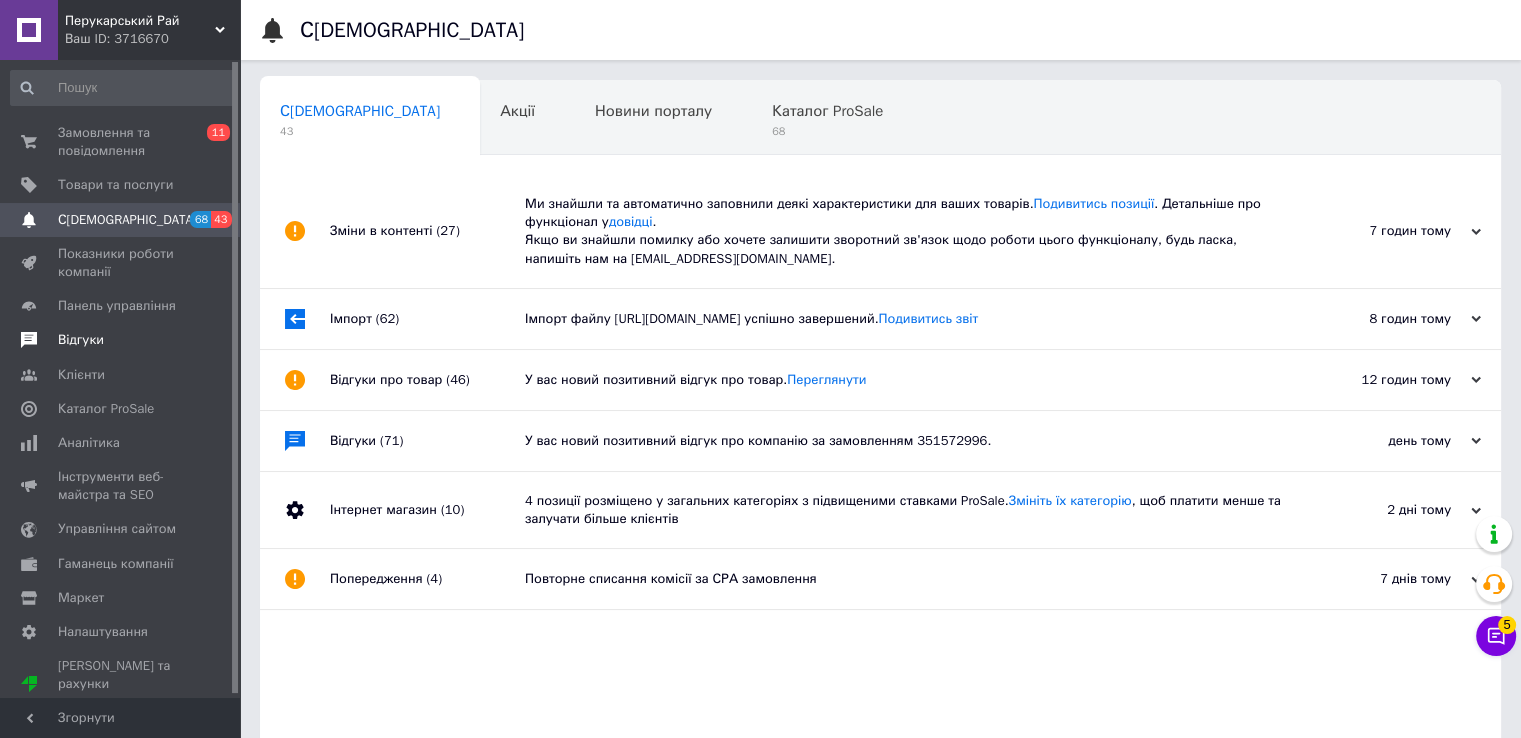 click on "Відгуки" at bounding box center (123, 340) 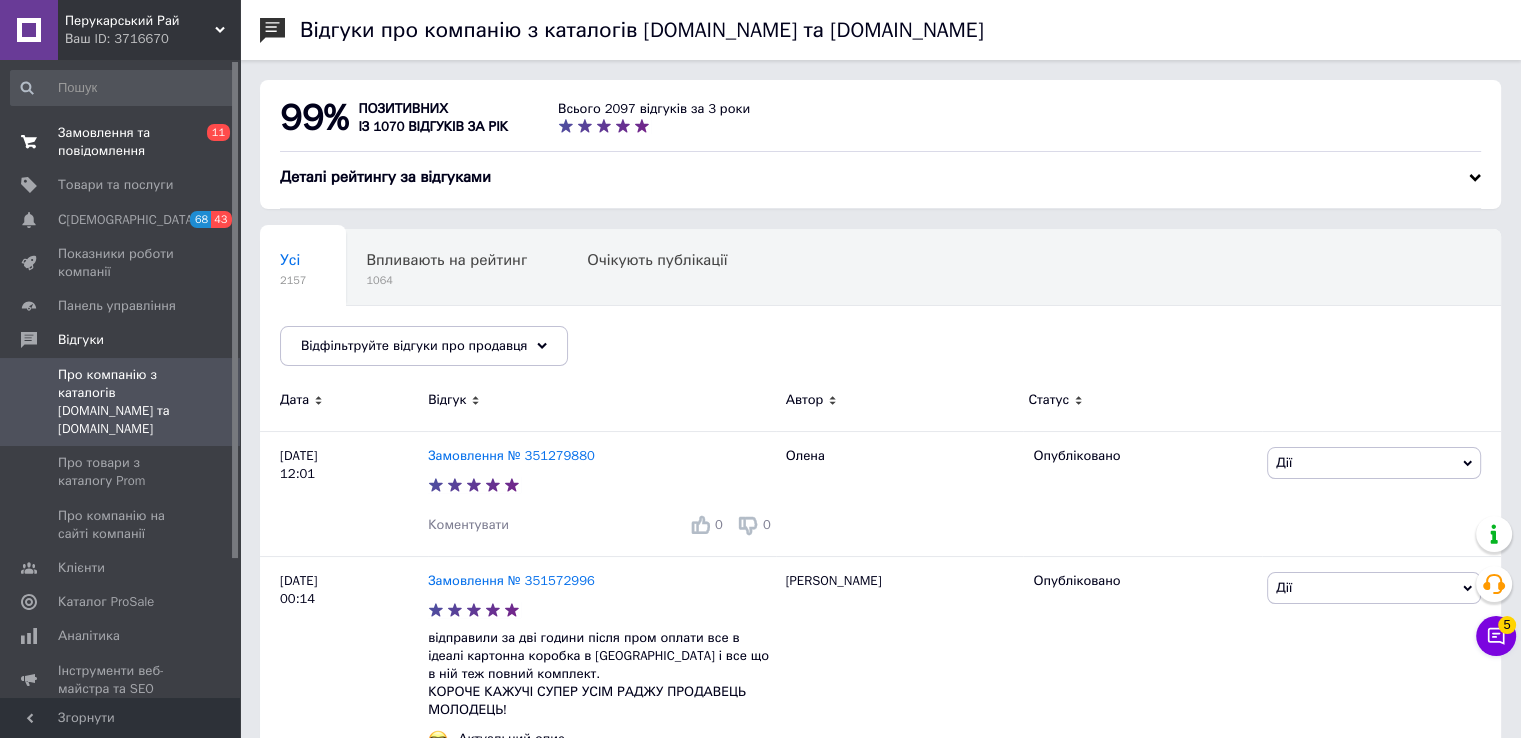 click on "Замовлення та повідомлення" at bounding box center (121, 142) 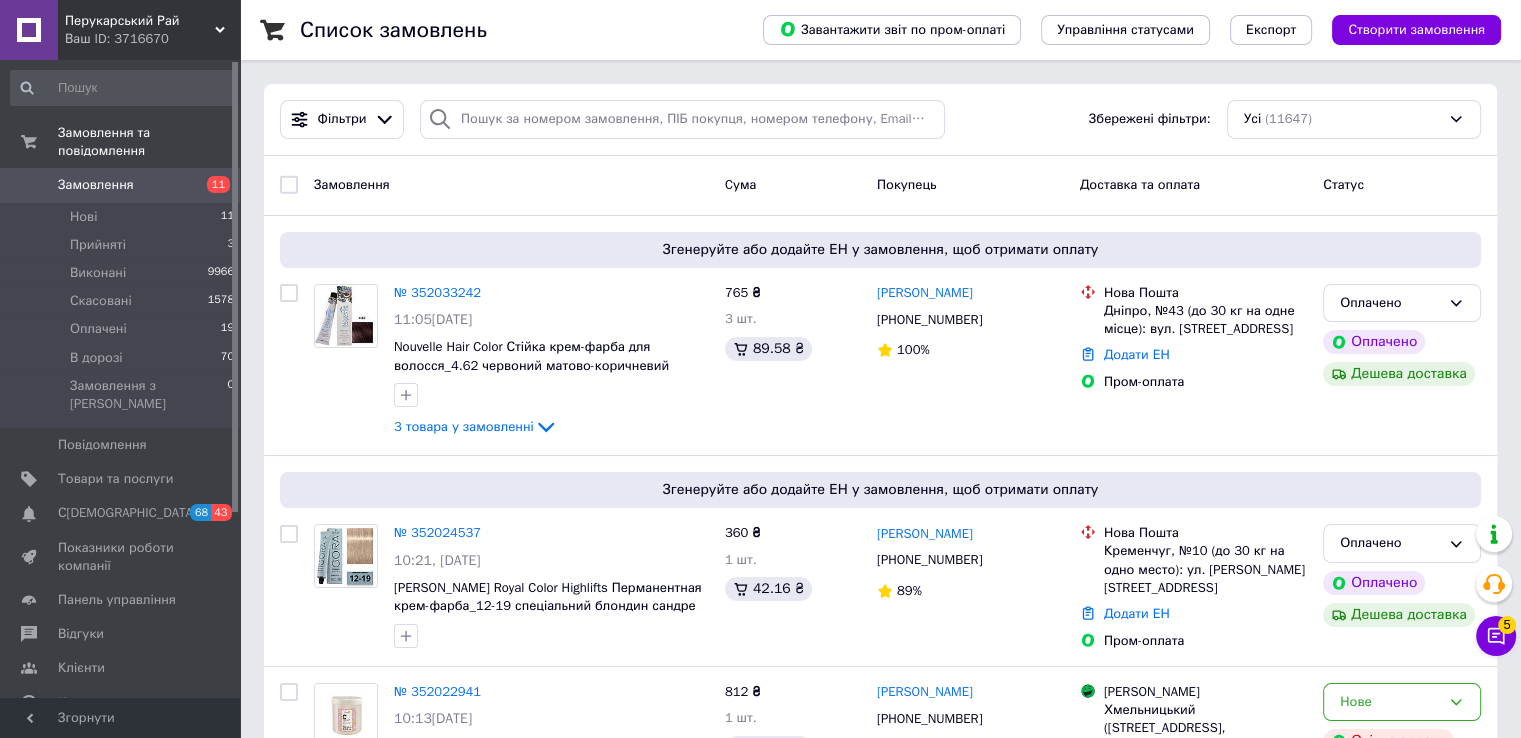 click on "Замовлення 11" at bounding box center (123, 185) 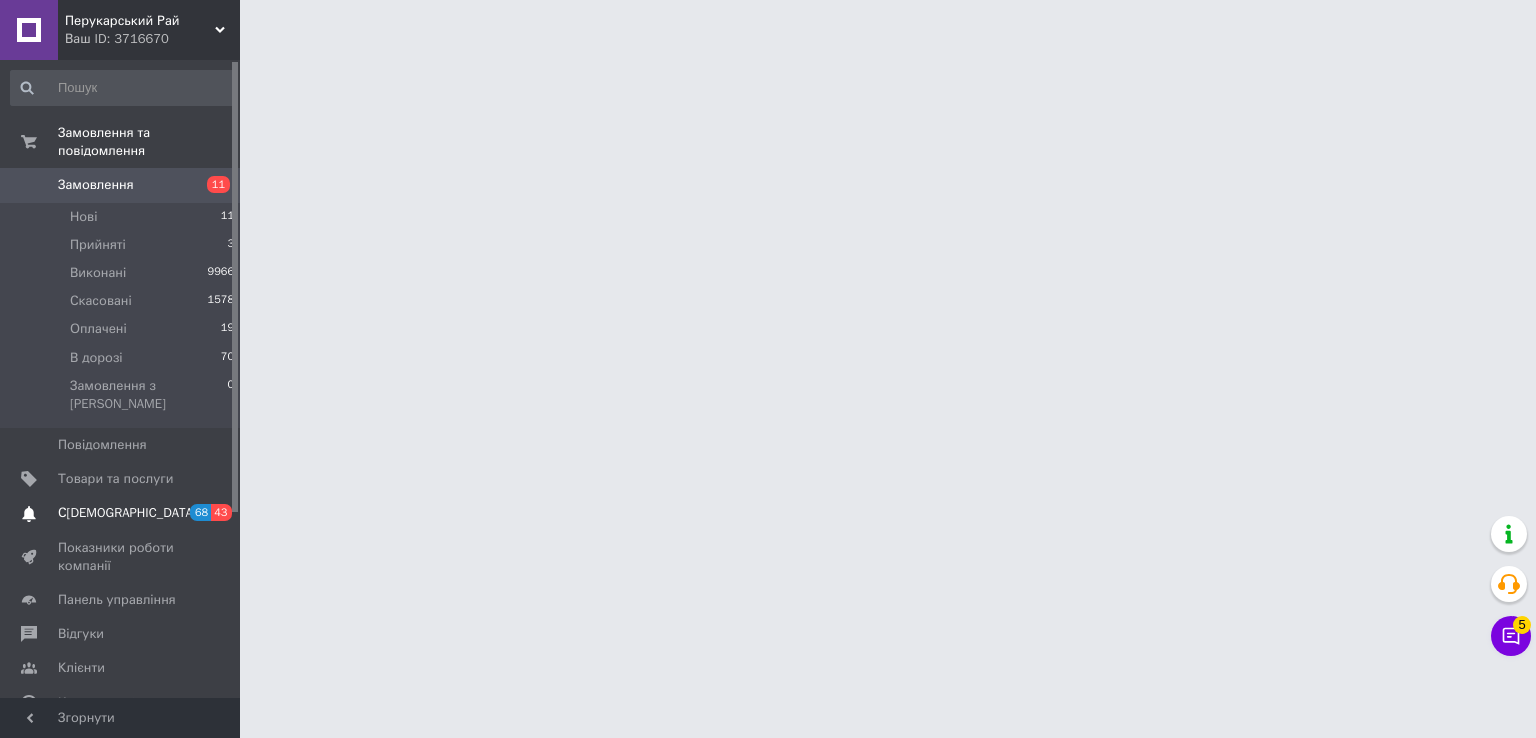 click on "[DEMOGRAPHIC_DATA] 68 43" at bounding box center [123, 513] 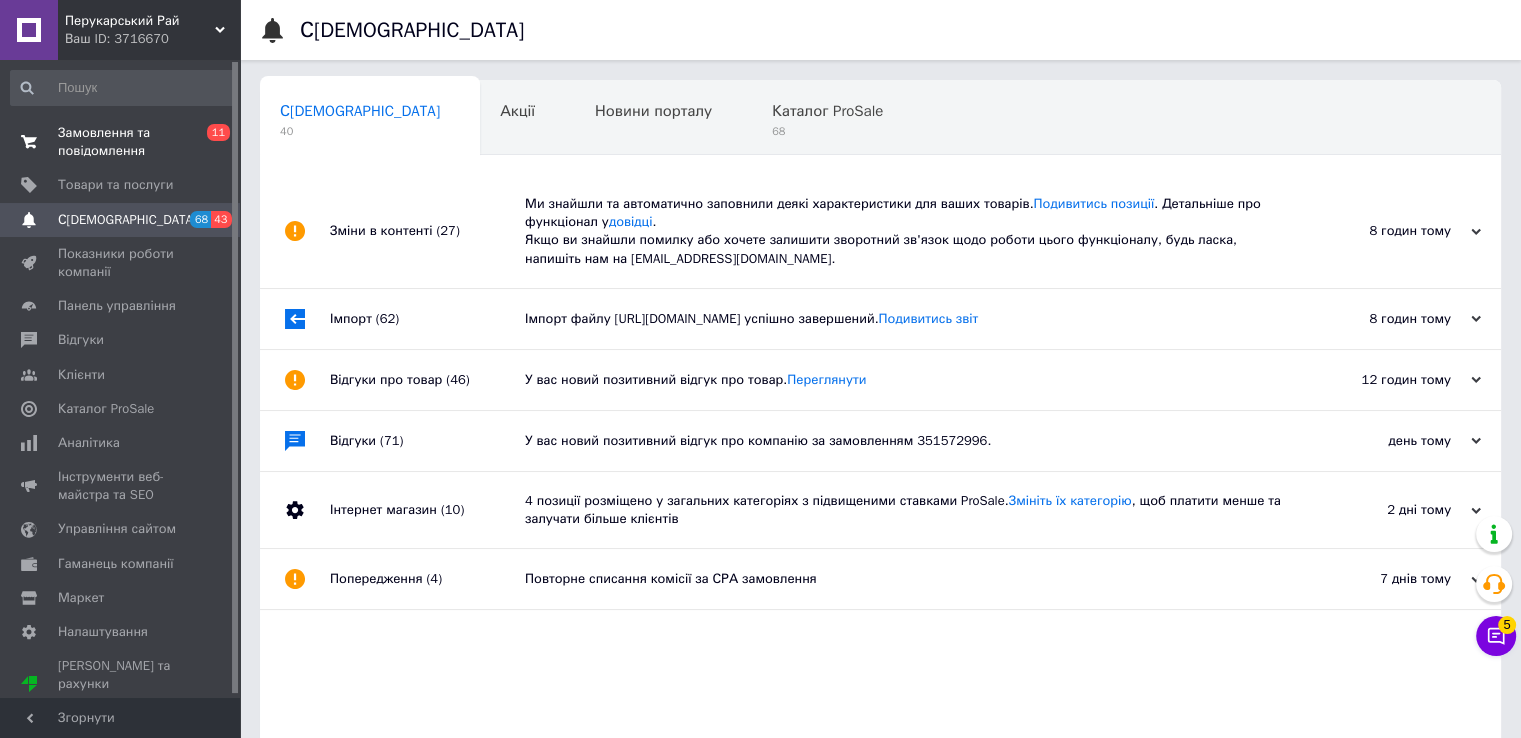 click on "Замовлення та повідомлення 0 11" at bounding box center (123, 142) 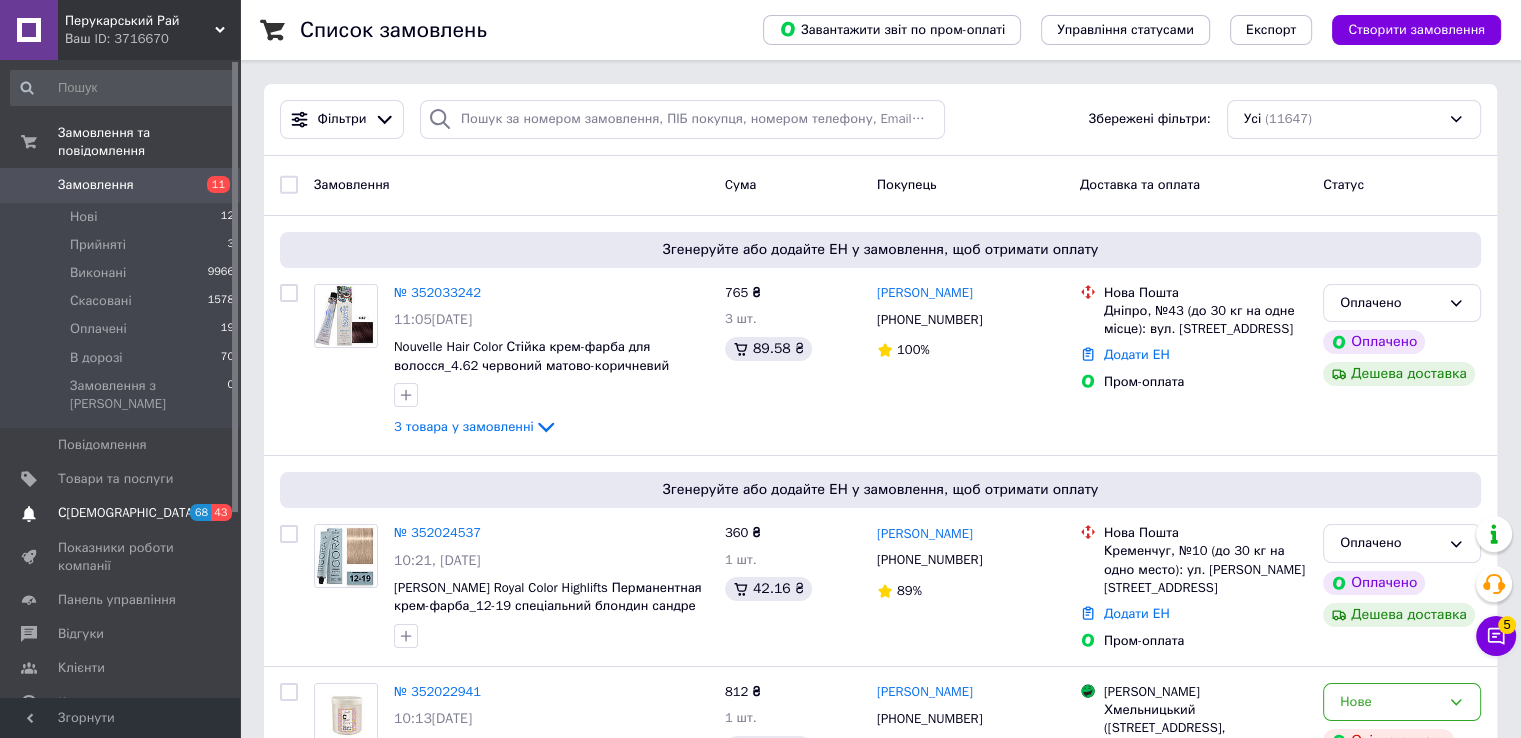 click on "С[DEMOGRAPHIC_DATA]" at bounding box center (121, 513) 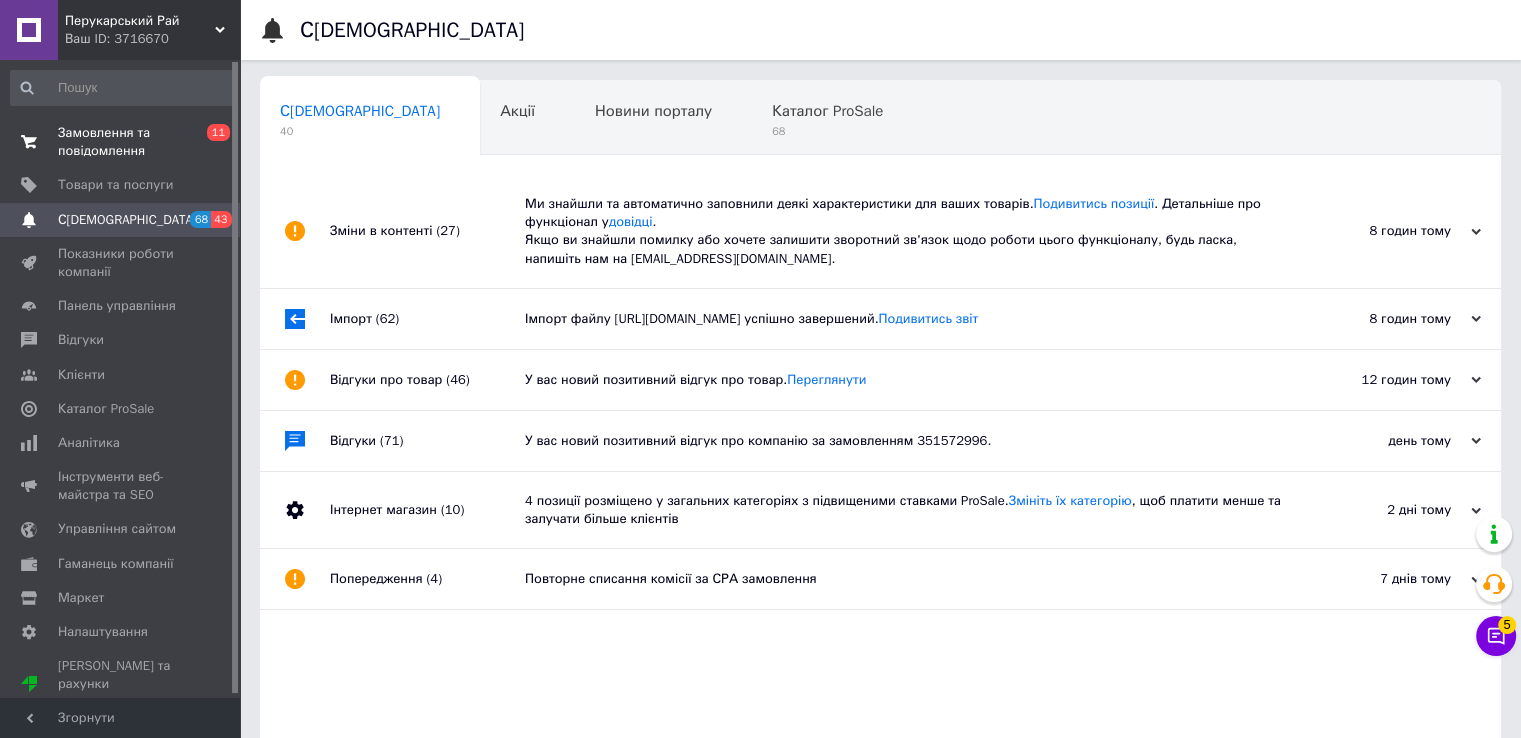 click on "Замовлення та повідомлення" at bounding box center [121, 142] 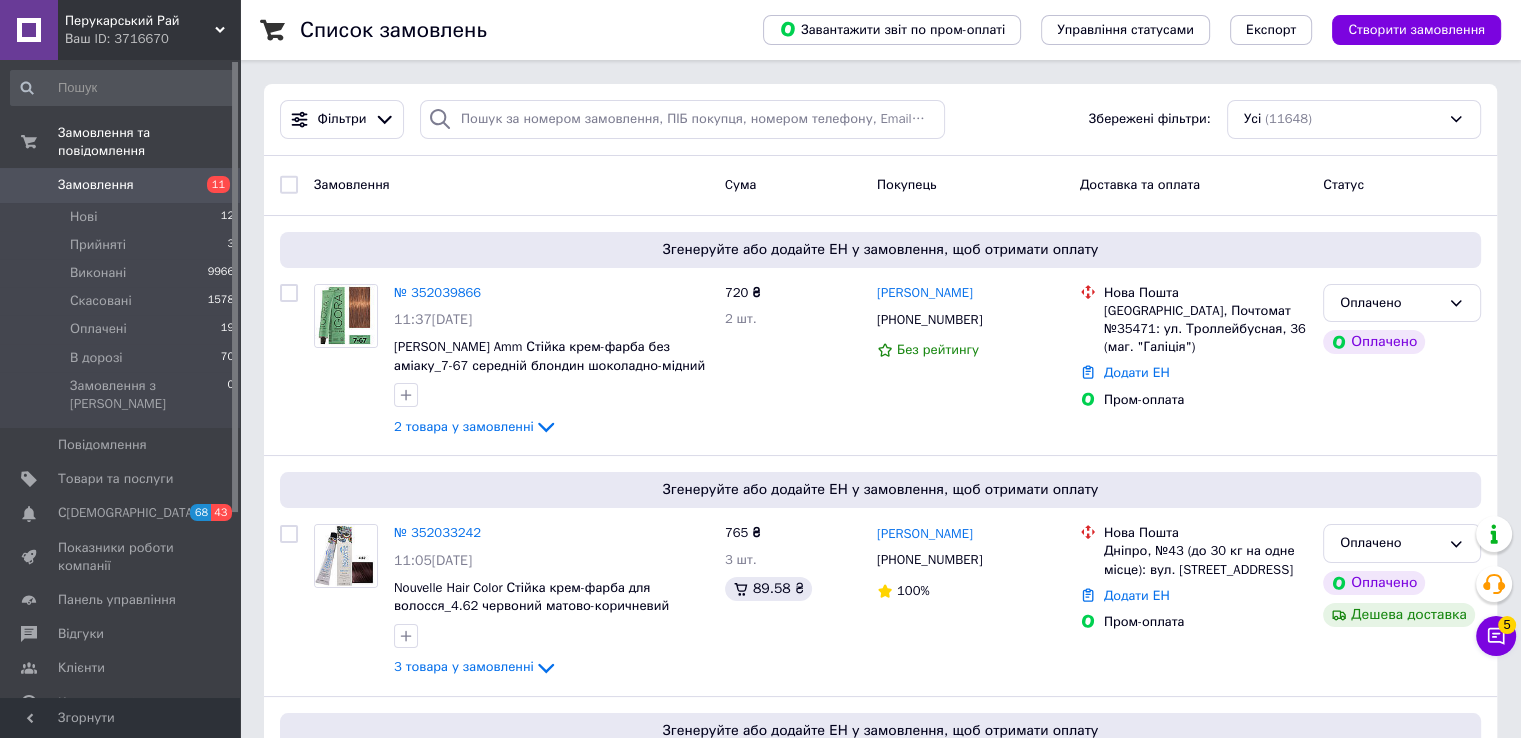 click on "Замовлення 11" at bounding box center [123, 185] 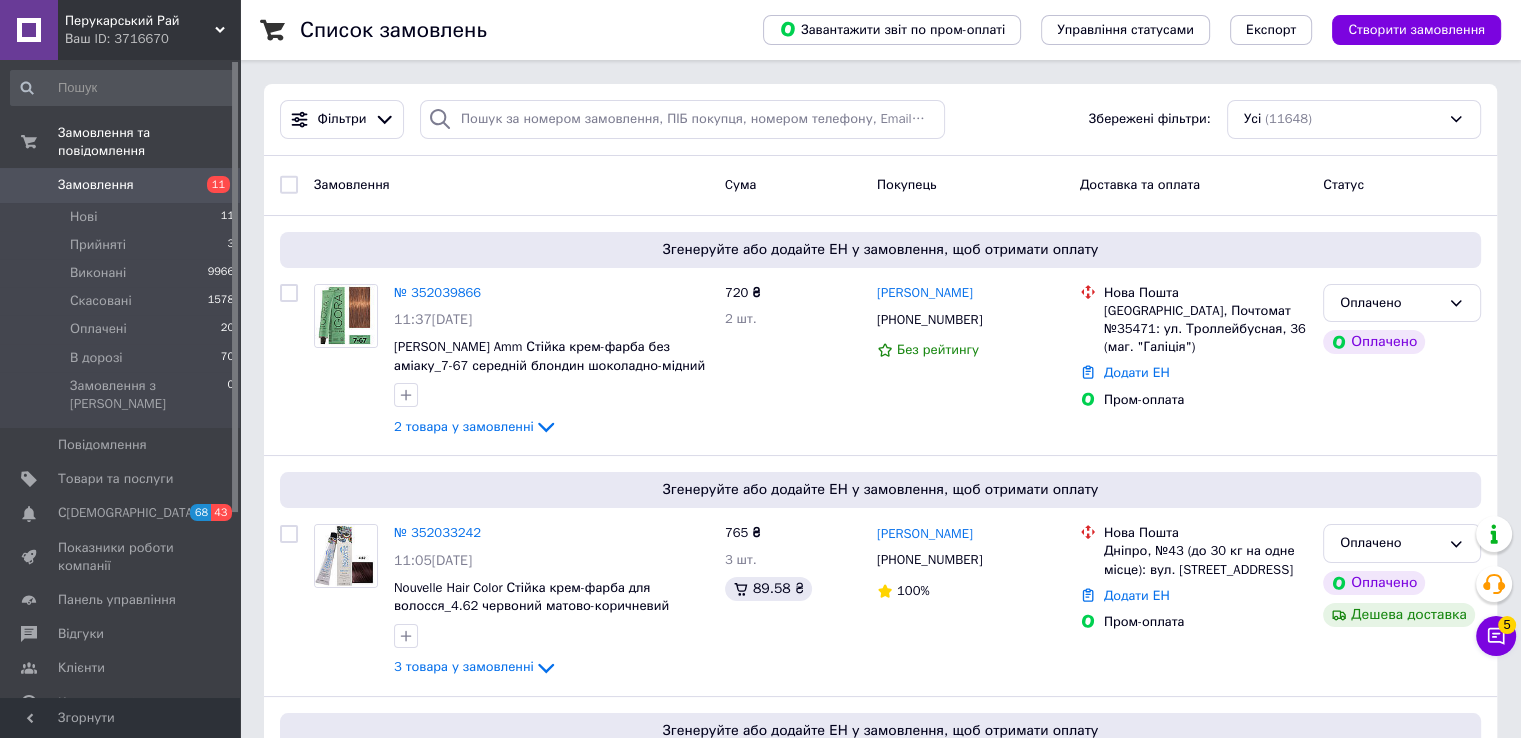 click on "Замовлення" at bounding box center [121, 185] 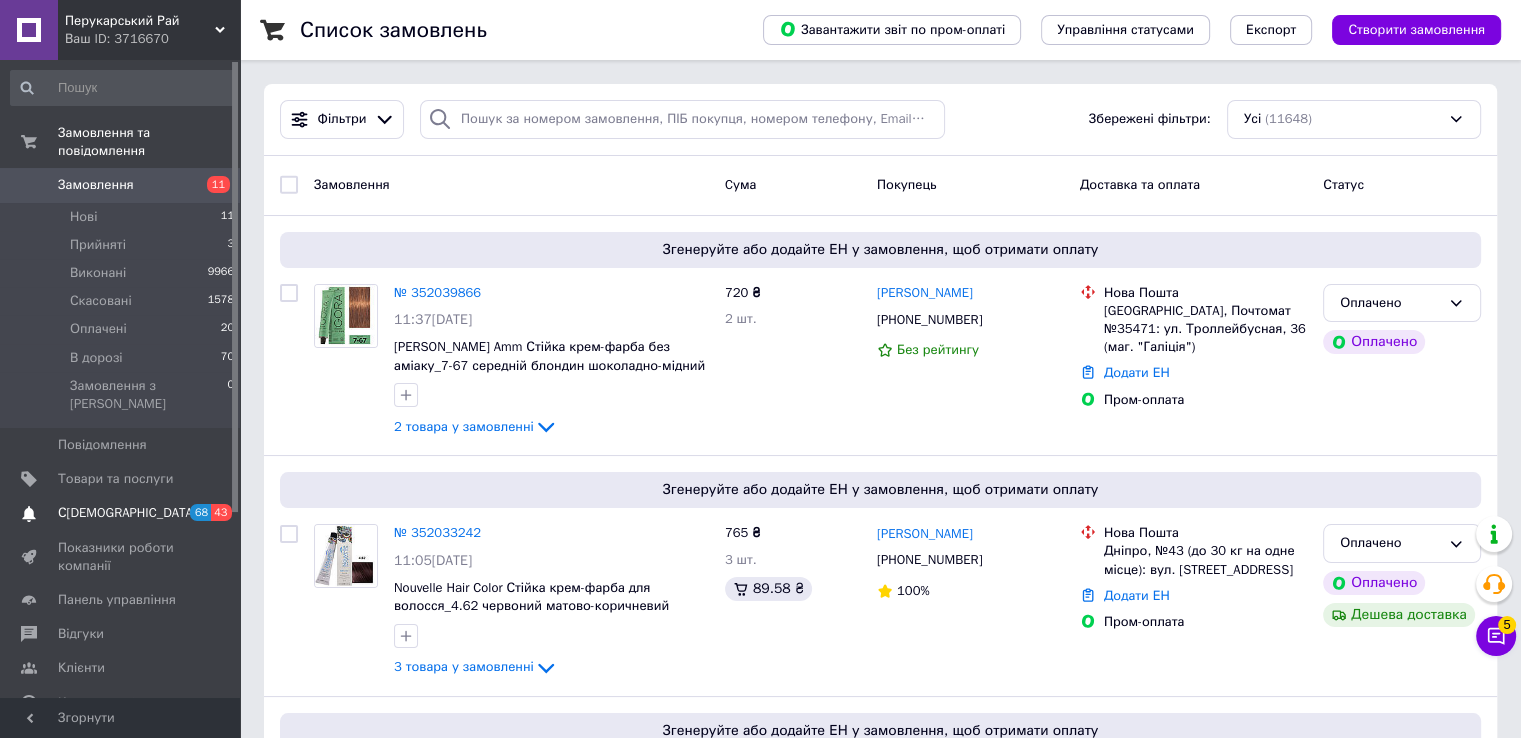 click on "С[DEMOGRAPHIC_DATA]" at bounding box center [127, 513] 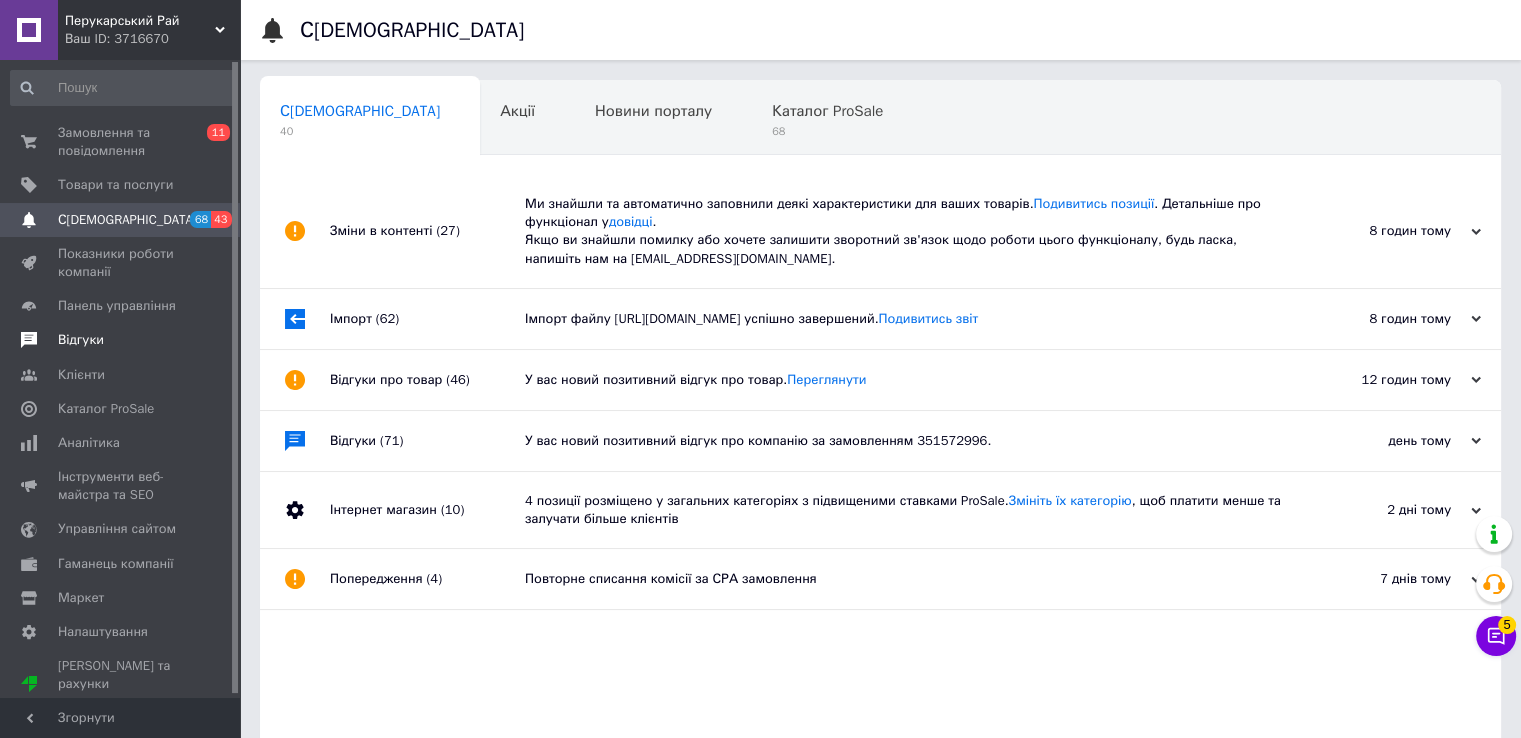 click on "Відгуки" at bounding box center (123, 340) 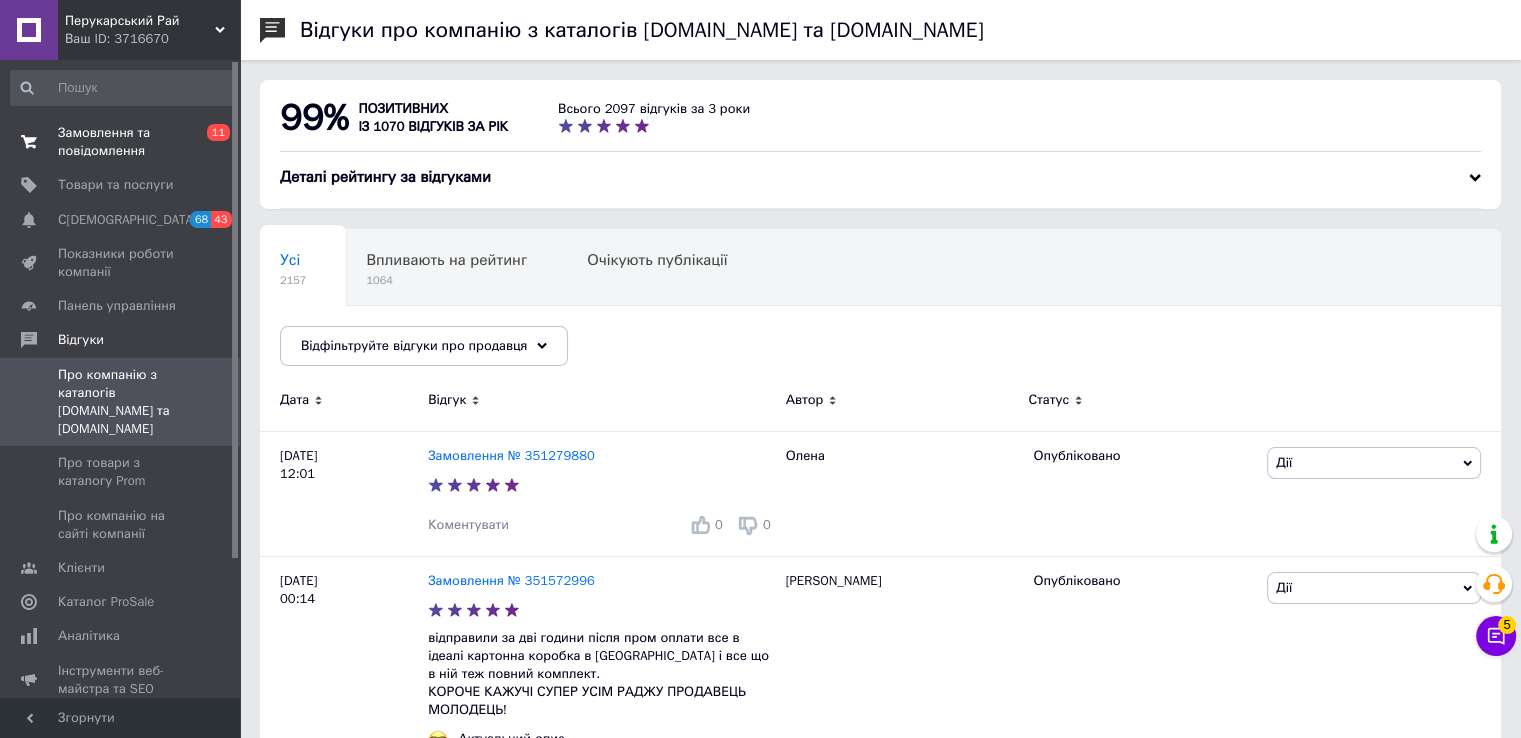click on "Замовлення та повідомлення" at bounding box center [121, 142] 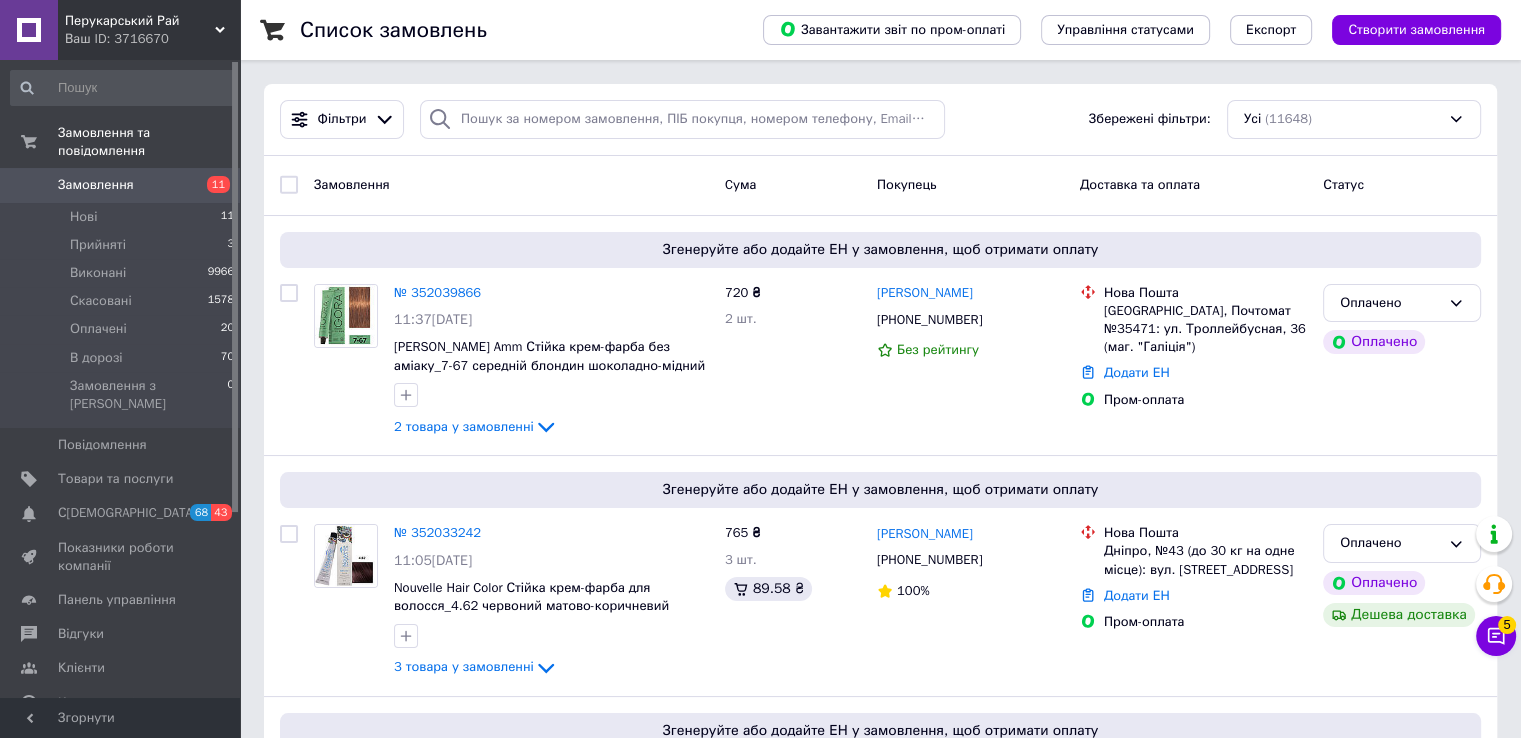 click on "Замовлення" at bounding box center [121, 185] 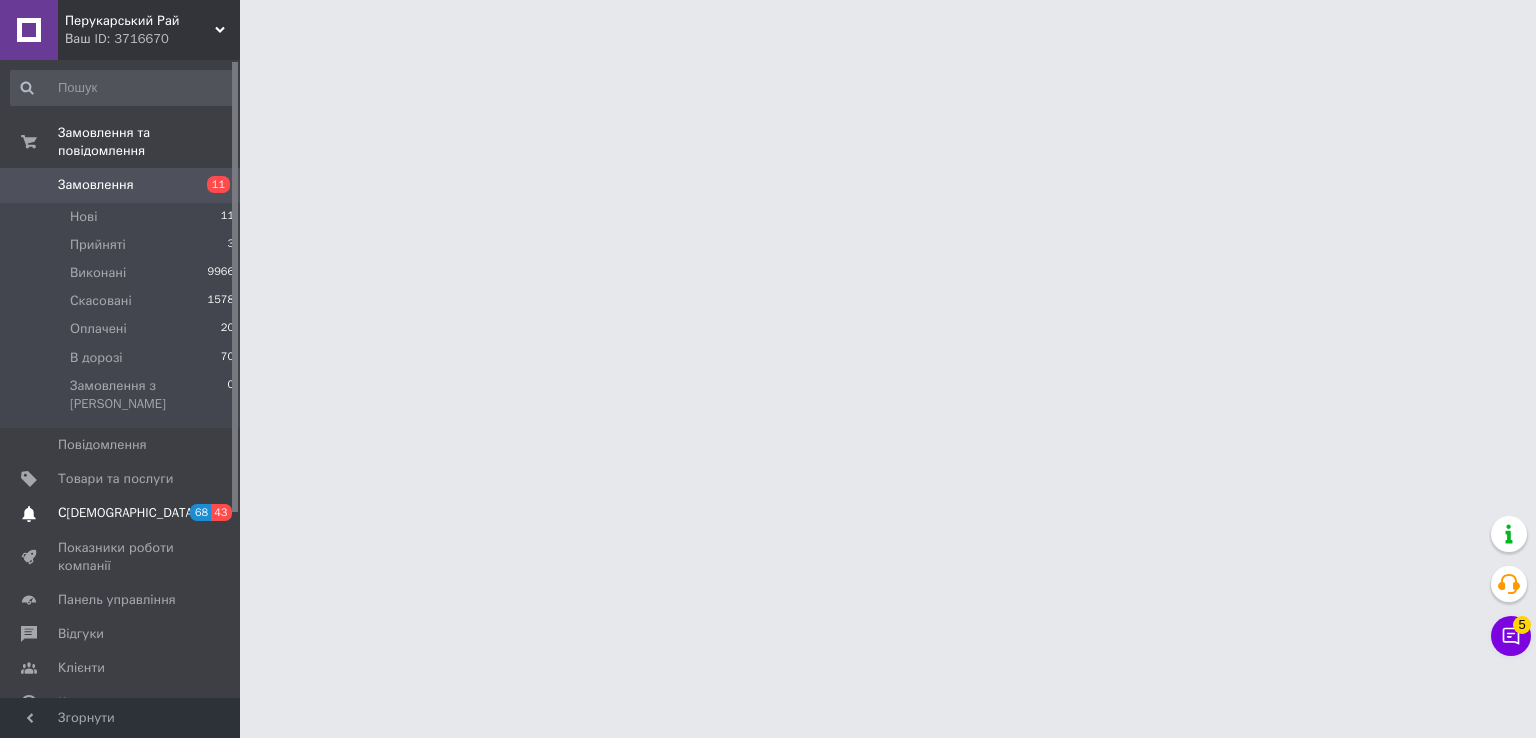 click on "С[DEMOGRAPHIC_DATA]" at bounding box center [127, 513] 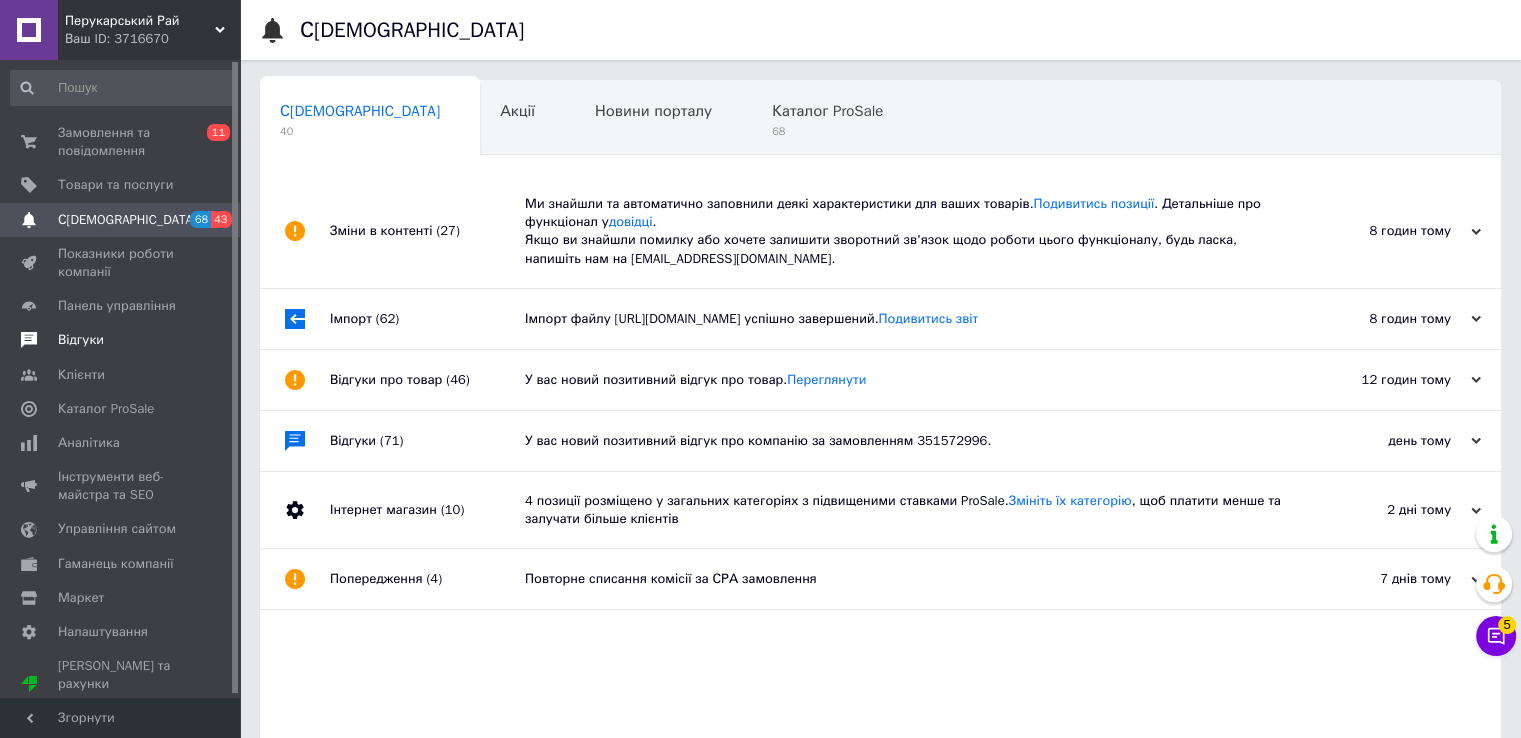 click on "Відгуки" at bounding box center [123, 340] 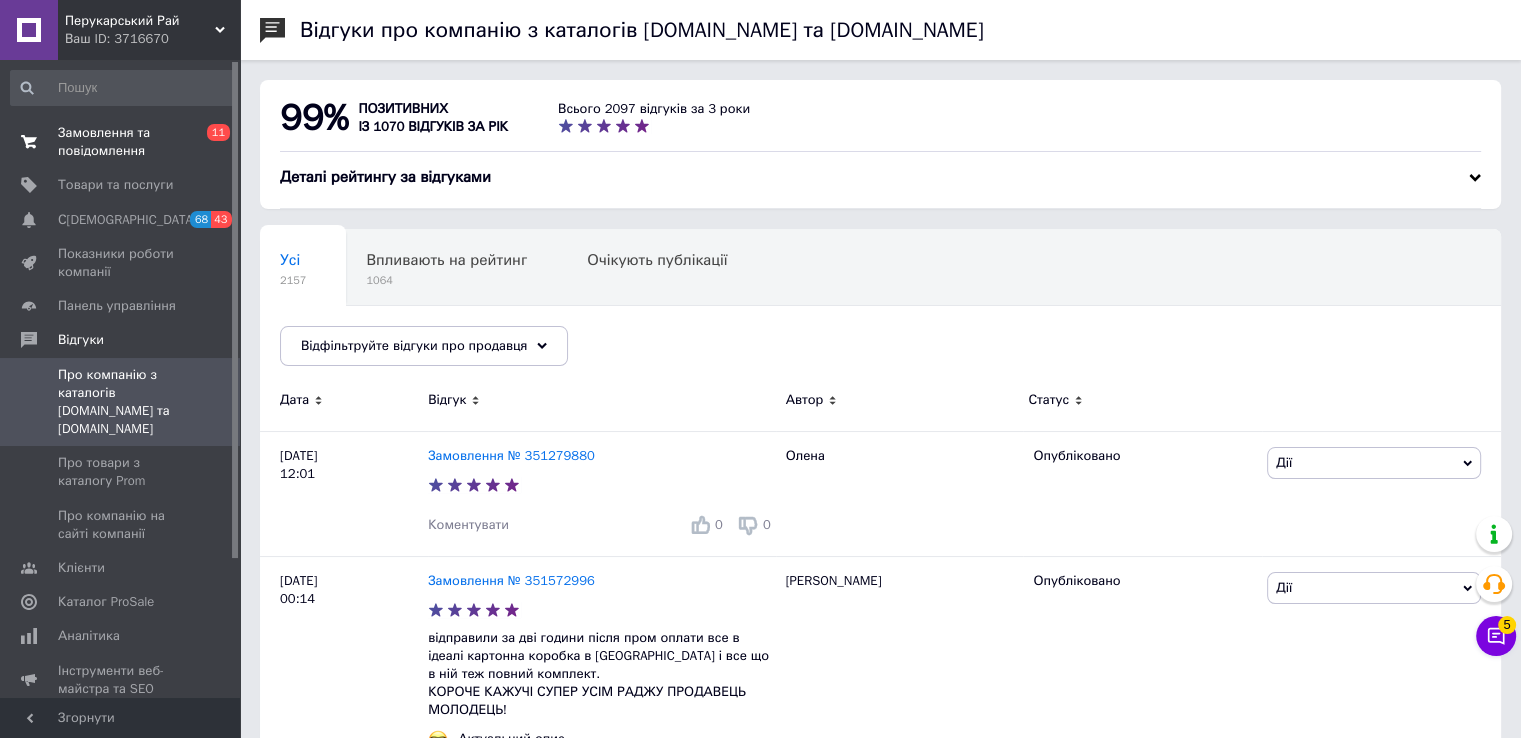 click on "Замовлення та повідомлення" at bounding box center [121, 142] 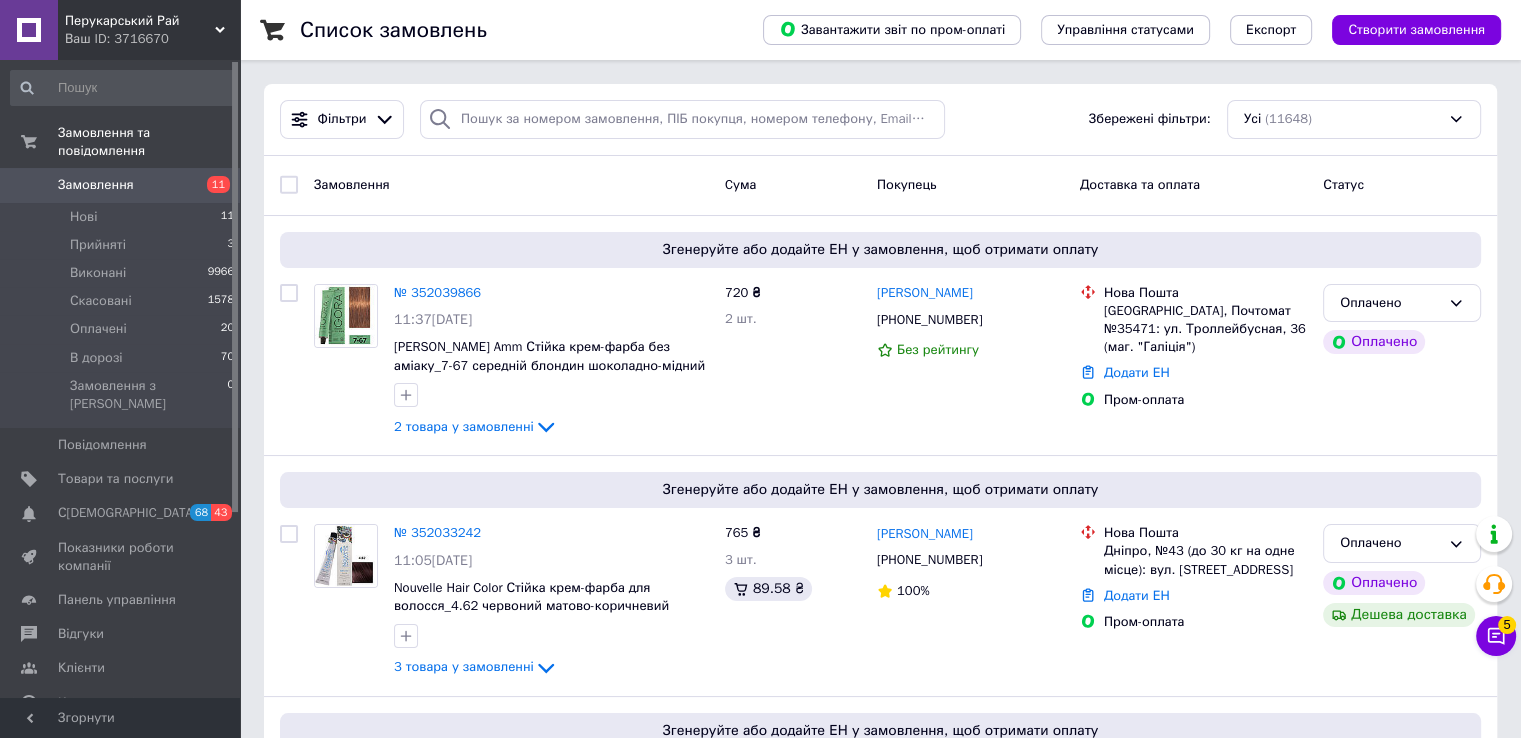 click on "Замовлення" at bounding box center (121, 185) 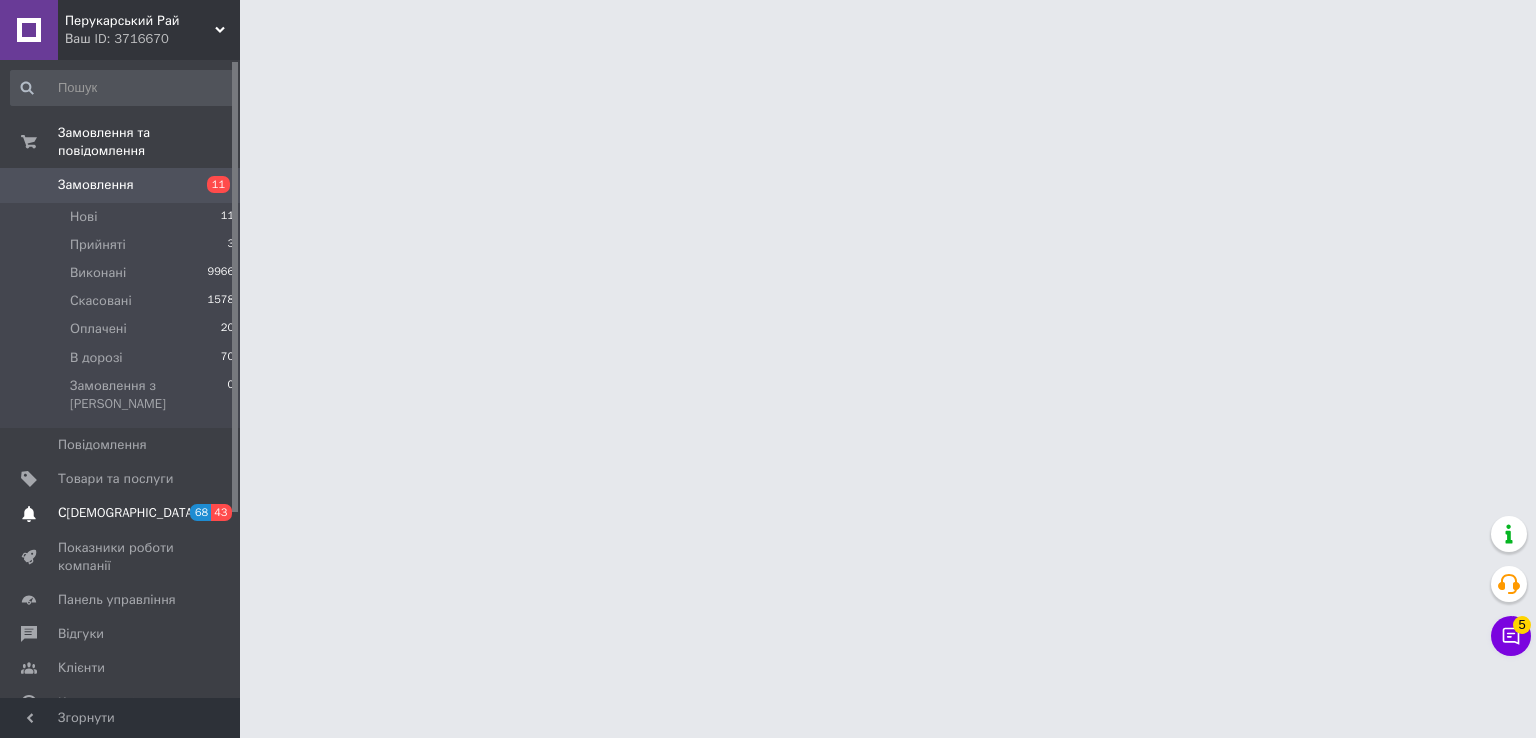 click on "С[DEMOGRAPHIC_DATA]" at bounding box center [127, 513] 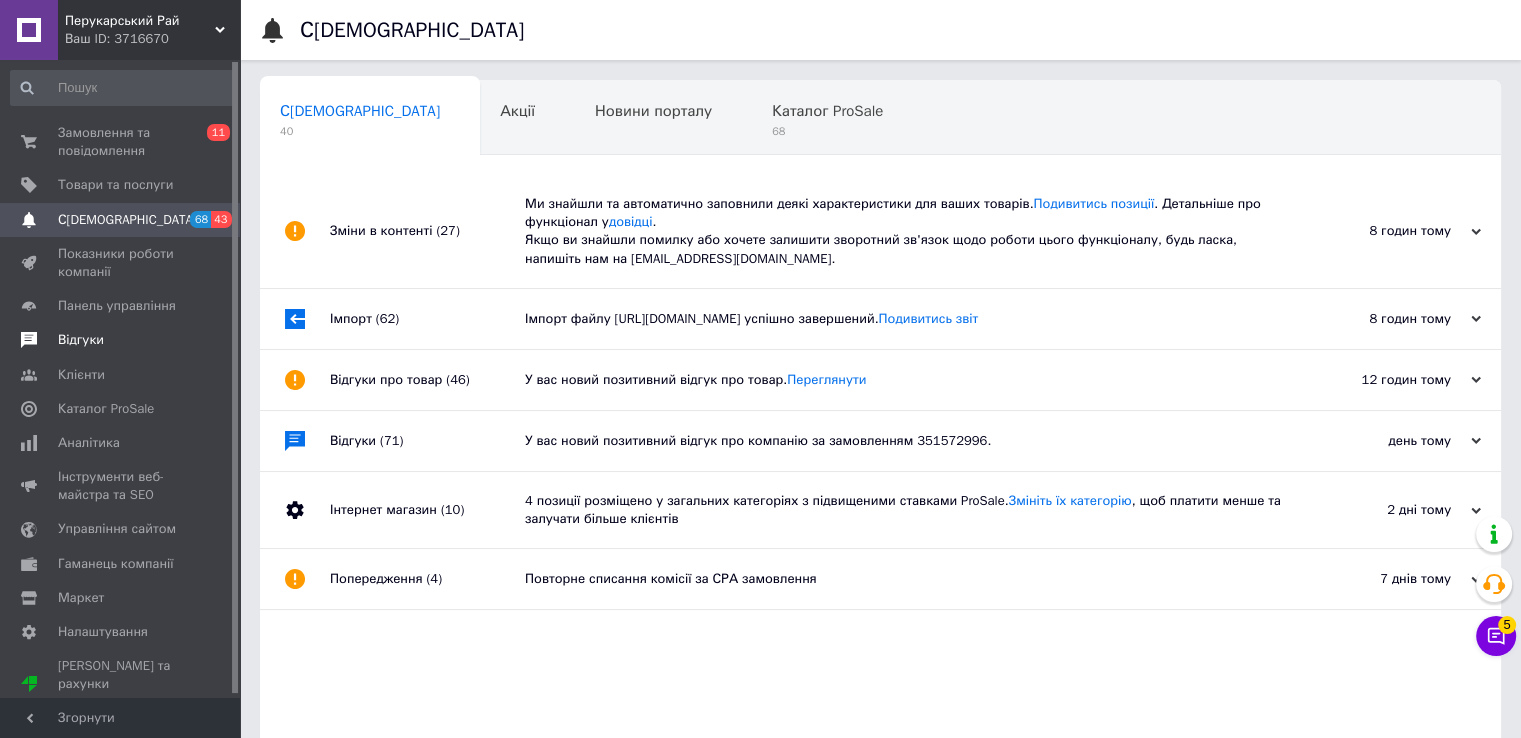 click on "Відгуки" at bounding box center [121, 340] 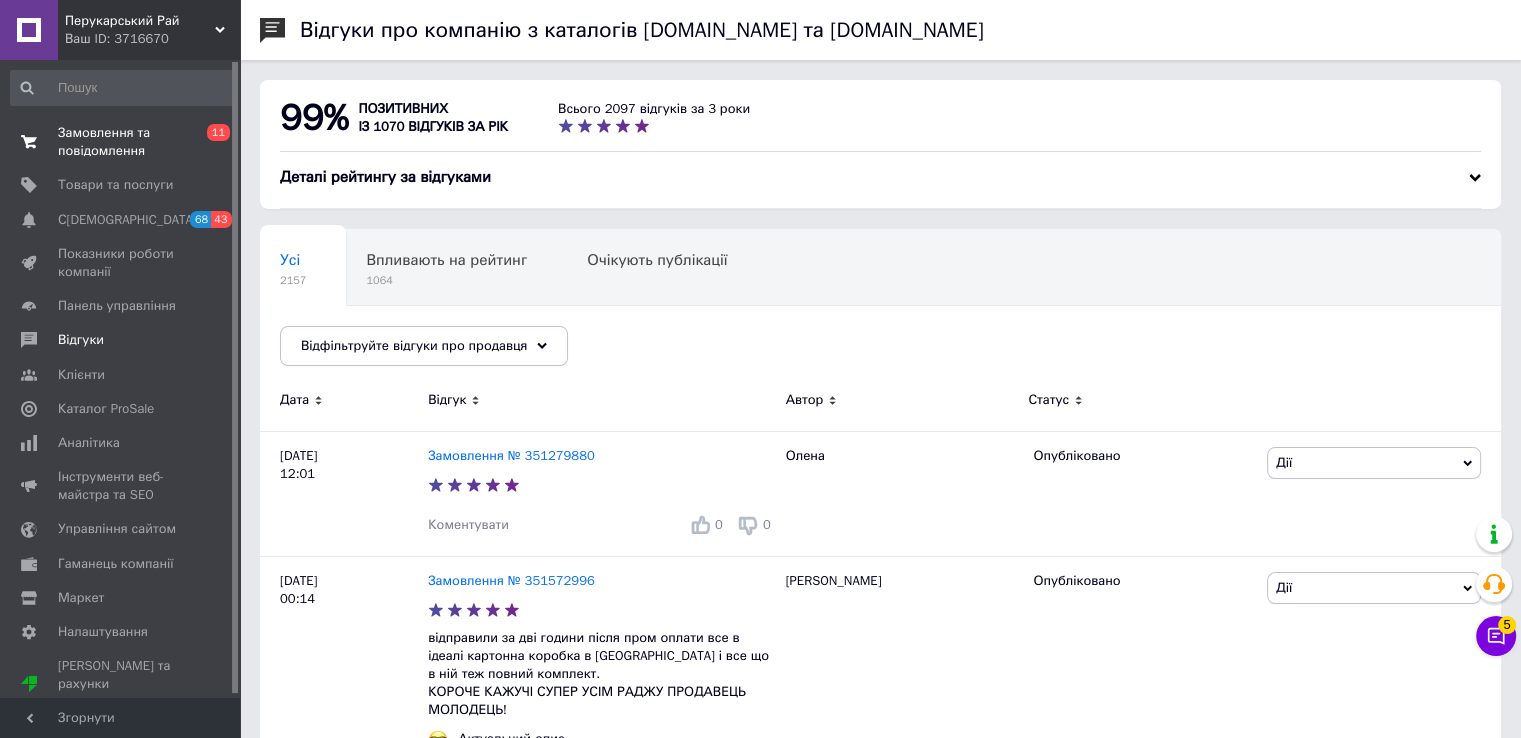 click on "Замовлення та повідомлення" at bounding box center [121, 142] 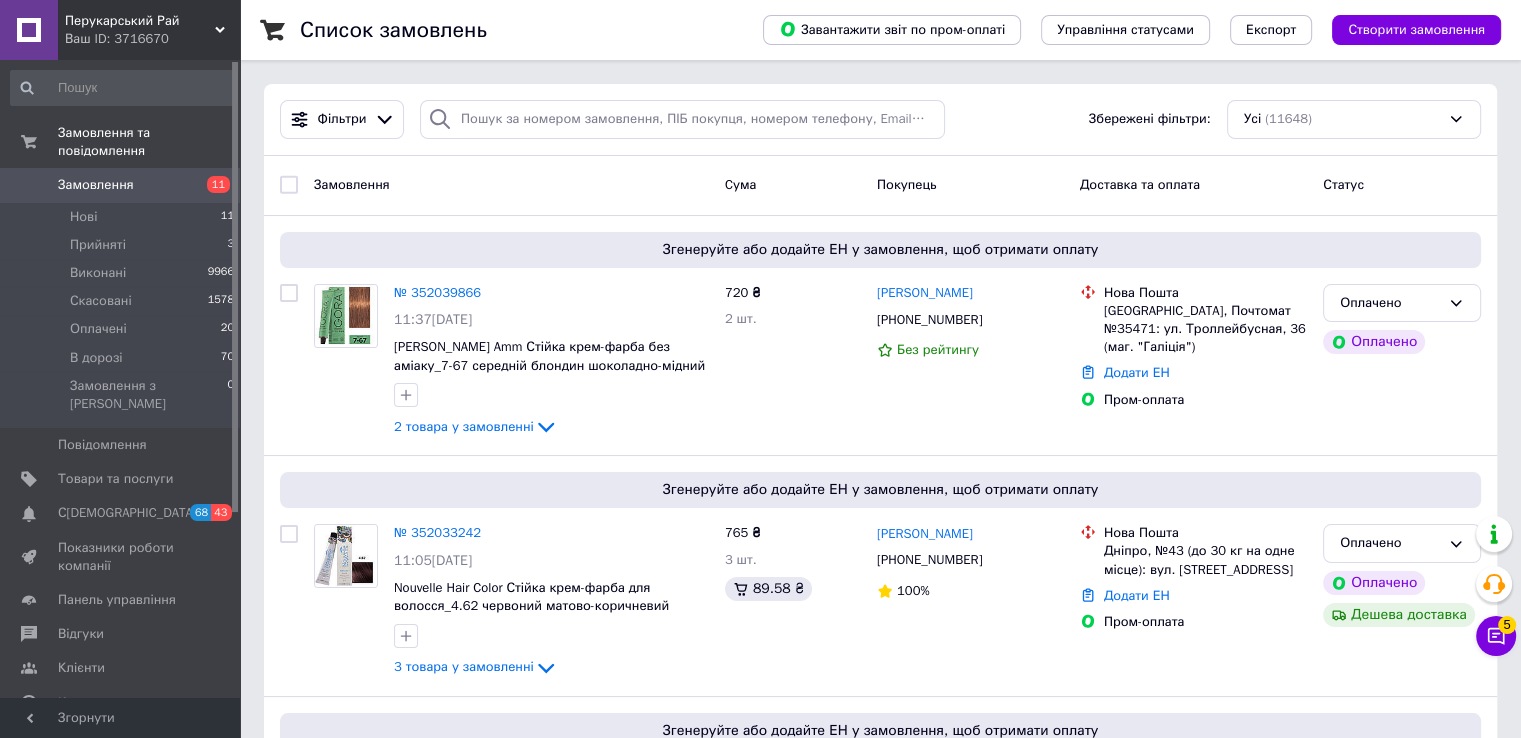 click on "Замовлення 11" at bounding box center [123, 185] 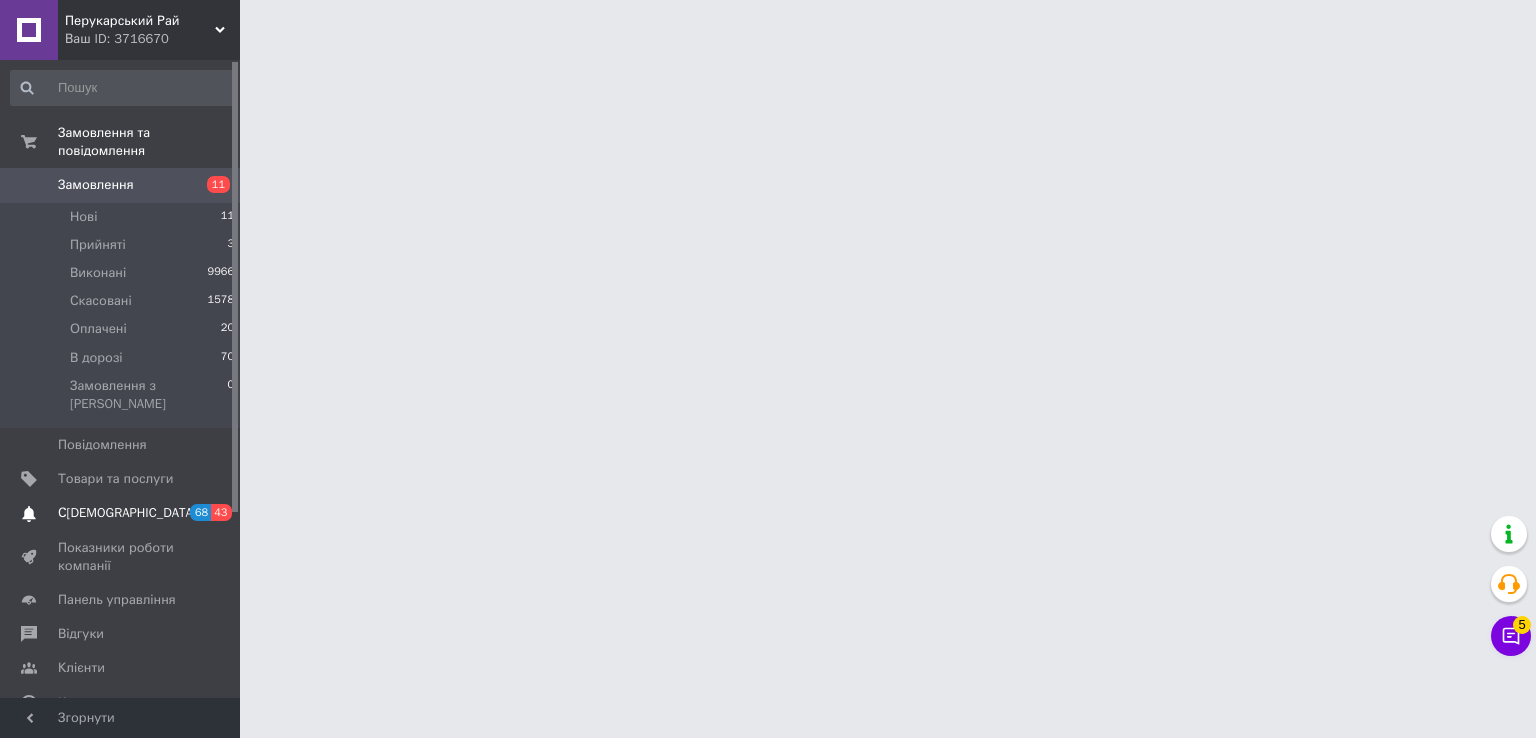 click on "[DEMOGRAPHIC_DATA] 68 43" at bounding box center [123, 513] 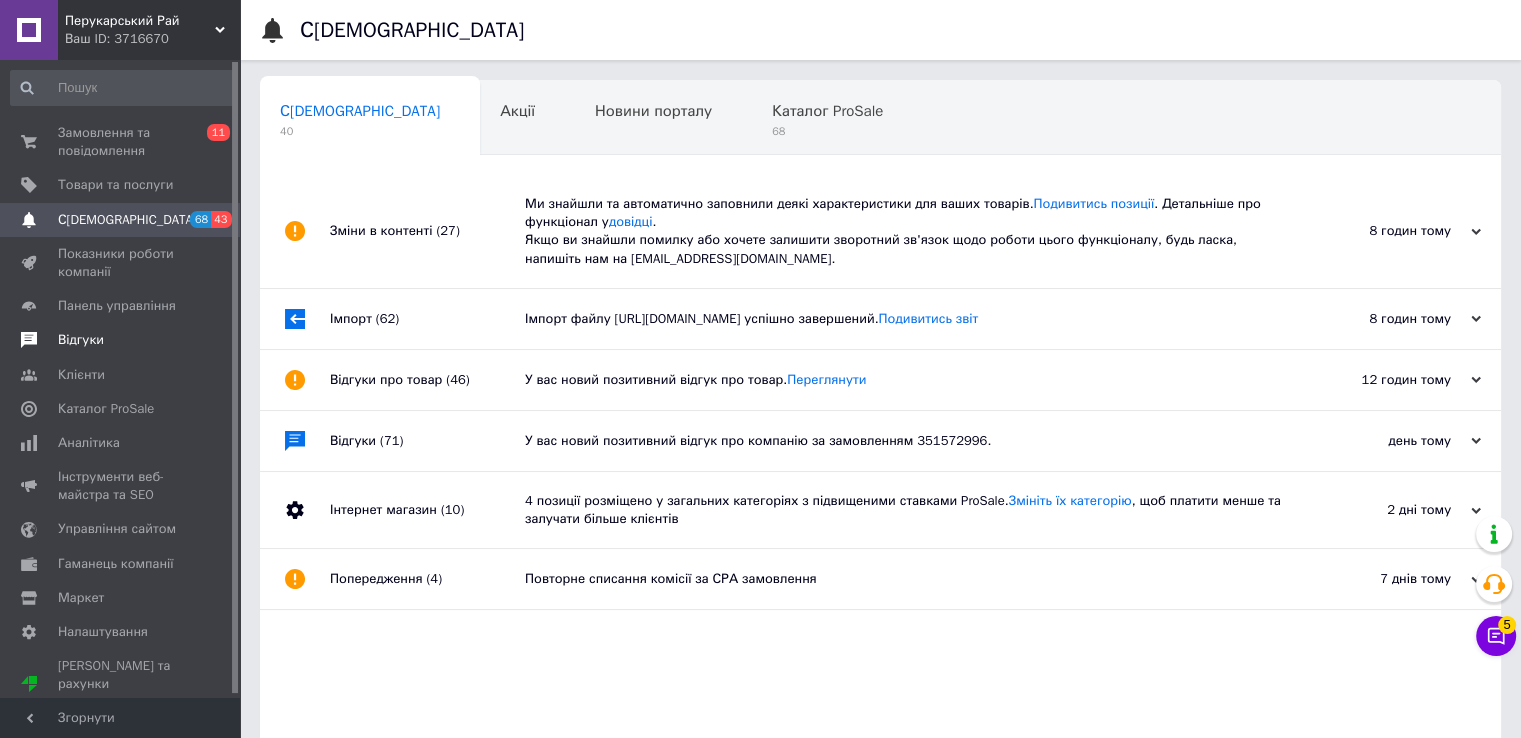 click on "Відгуки" at bounding box center [121, 340] 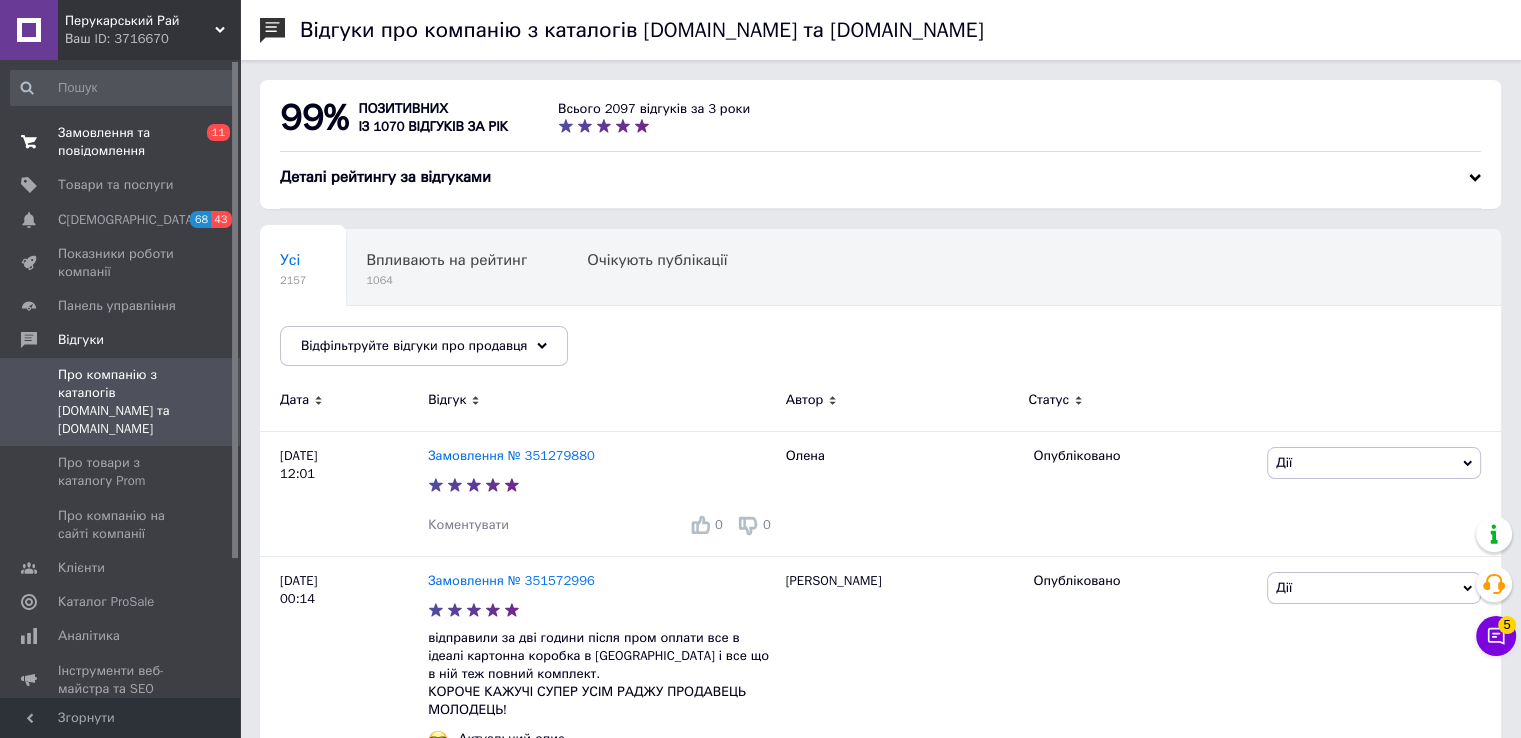 click on "Замовлення та повідомлення" at bounding box center [121, 142] 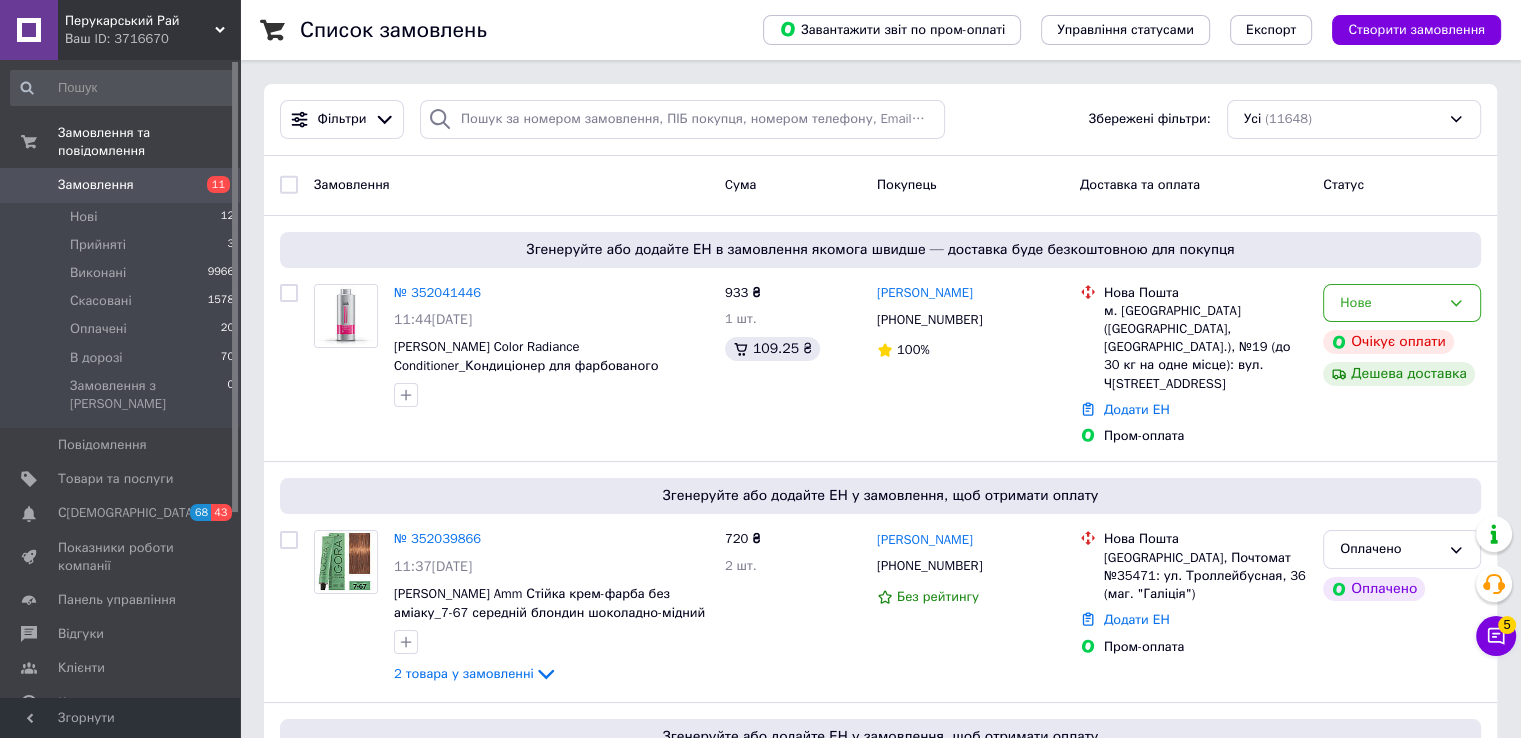 click on "Замовлення" at bounding box center (121, 185) 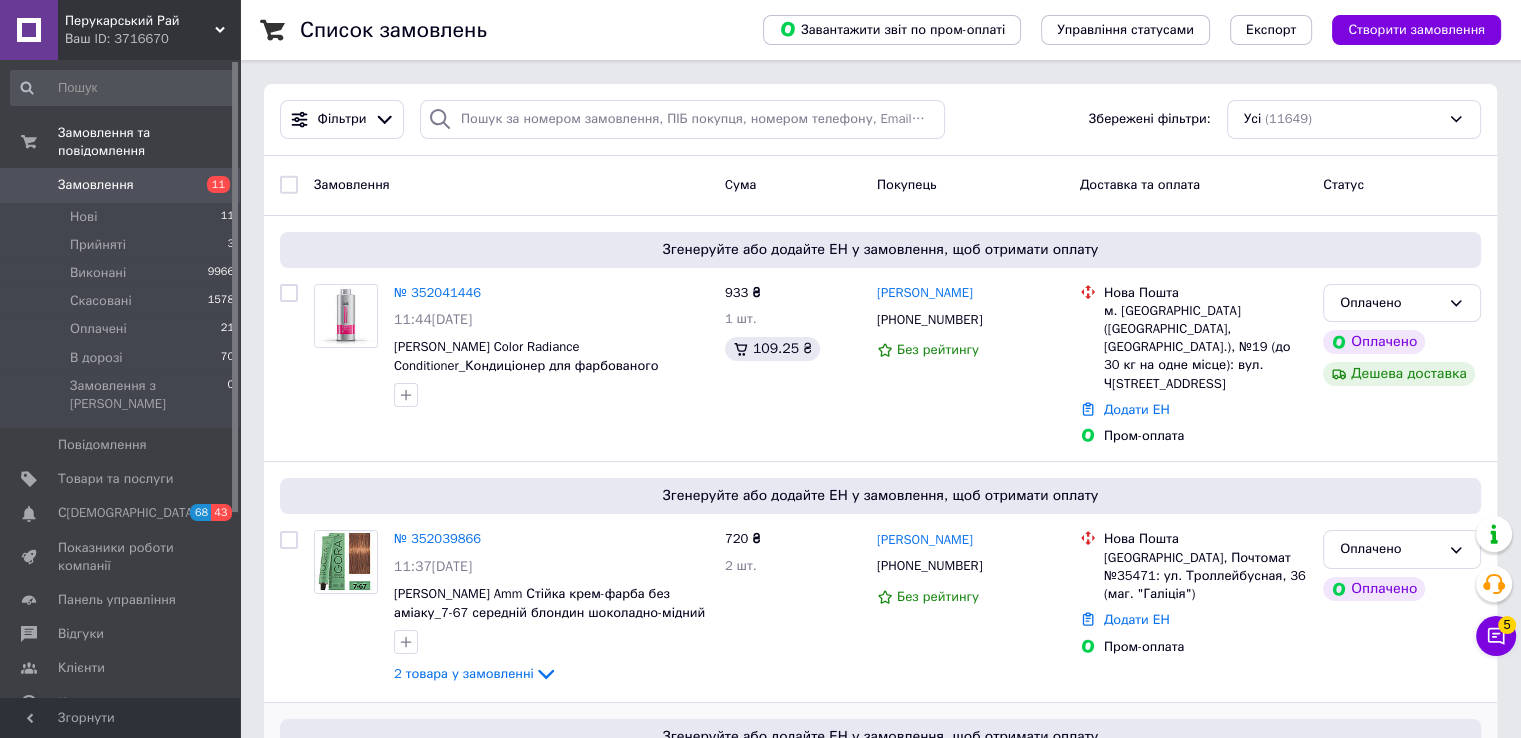 click on "Згенеруйте або додайте ЕН у замовлення, щоб отримати оплату" at bounding box center [880, 737] 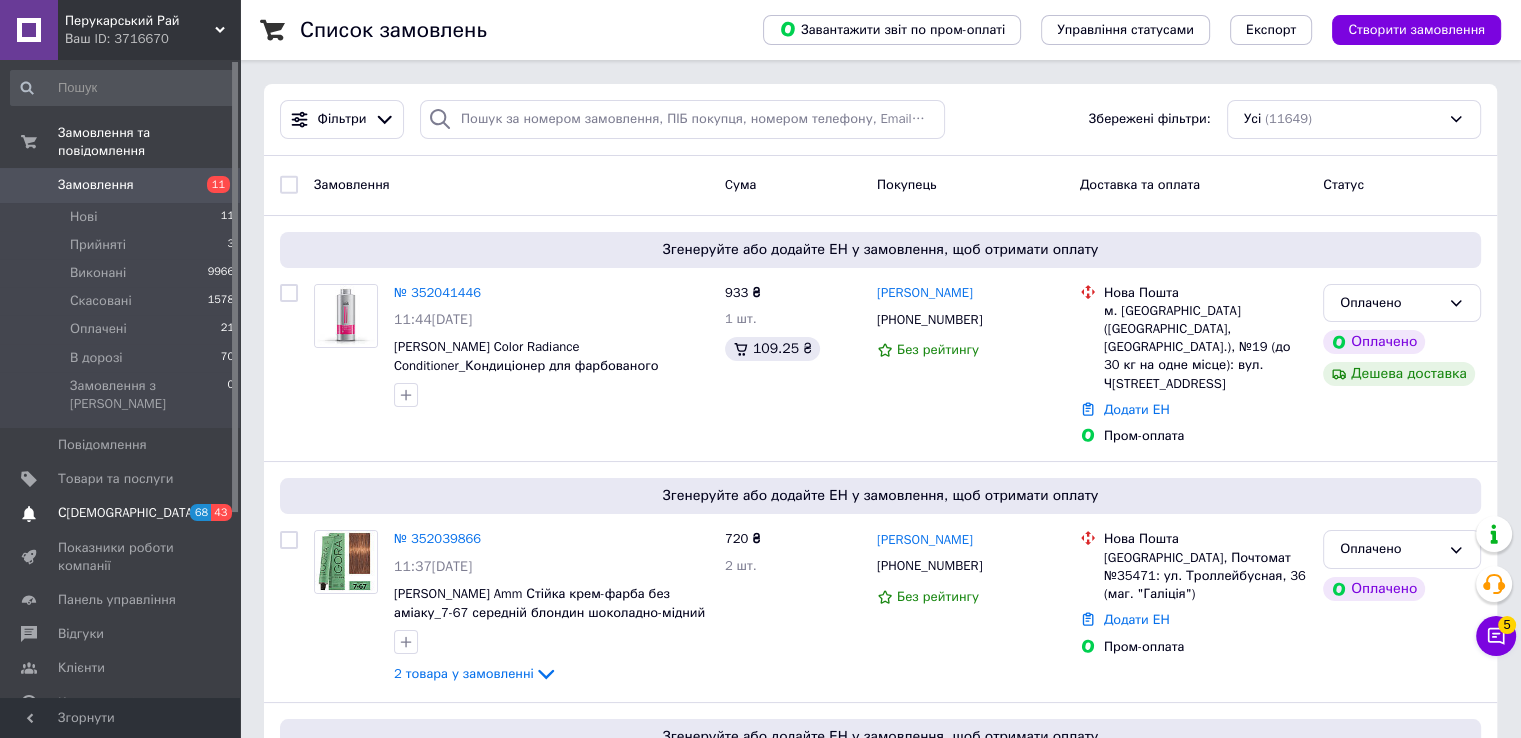 click on "С[DEMOGRAPHIC_DATA]" at bounding box center [127, 513] 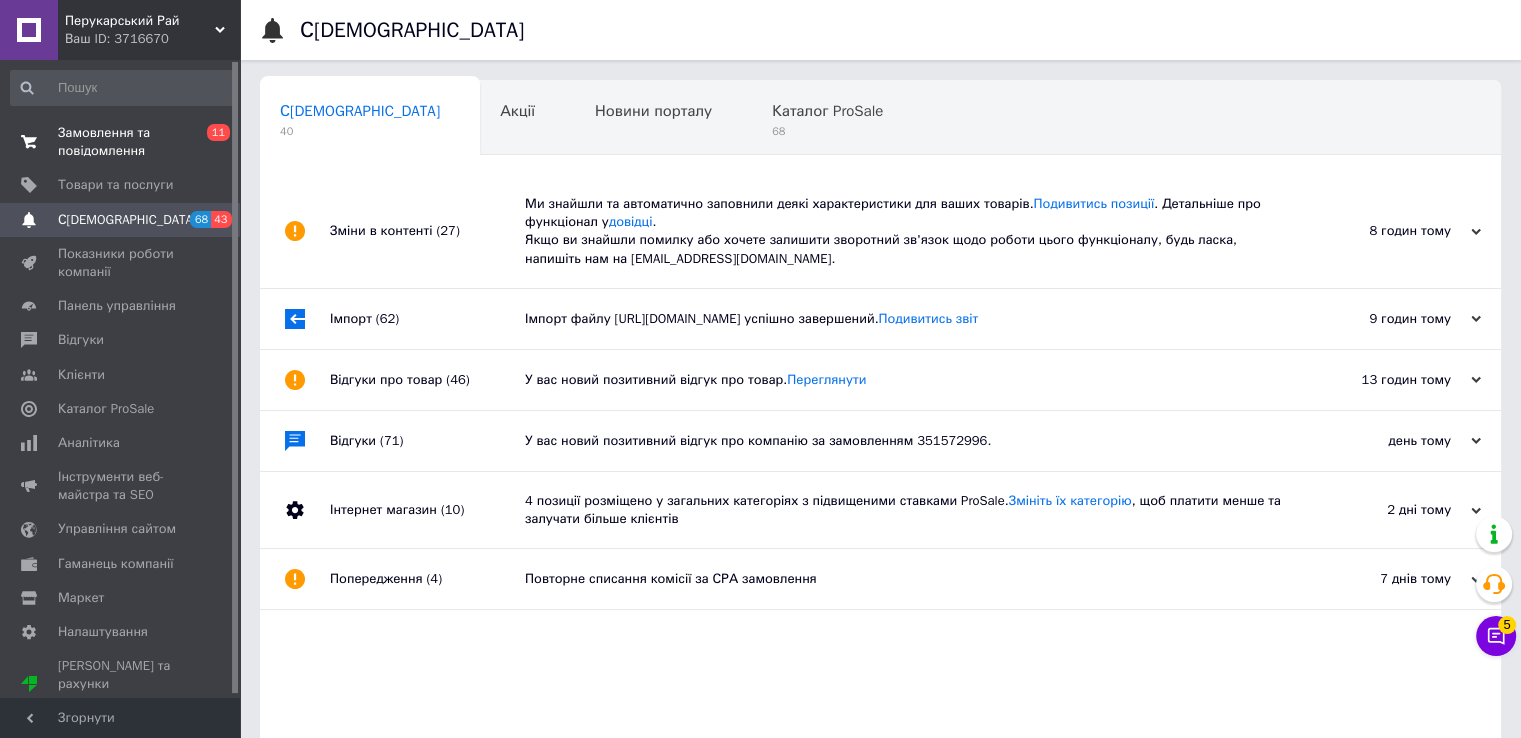 click on "Замовлення та повідомлення" at bounding box center [121, 142] 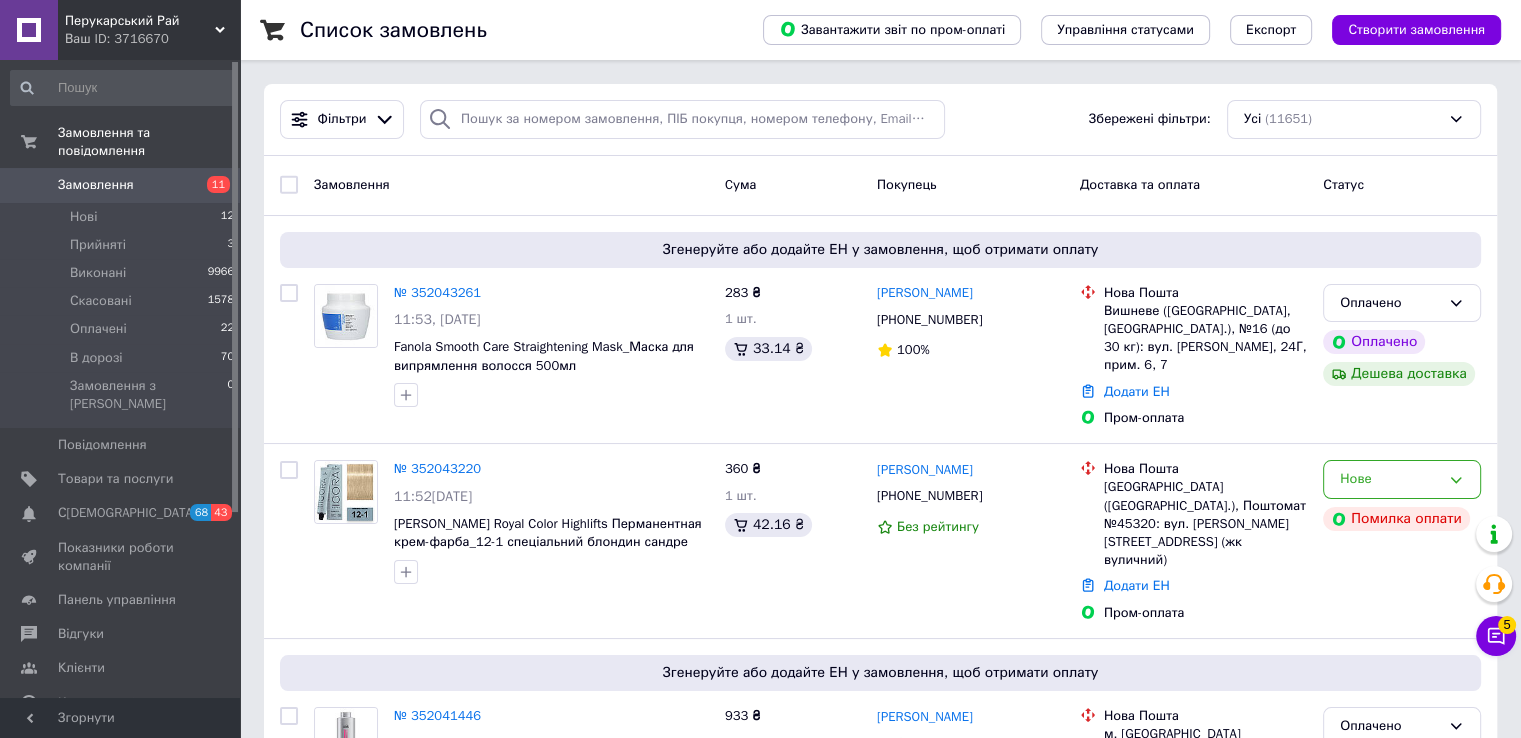 click on "Фільтри Збережені фільтри: Усі (11651)" at bounding box center [880, 120] 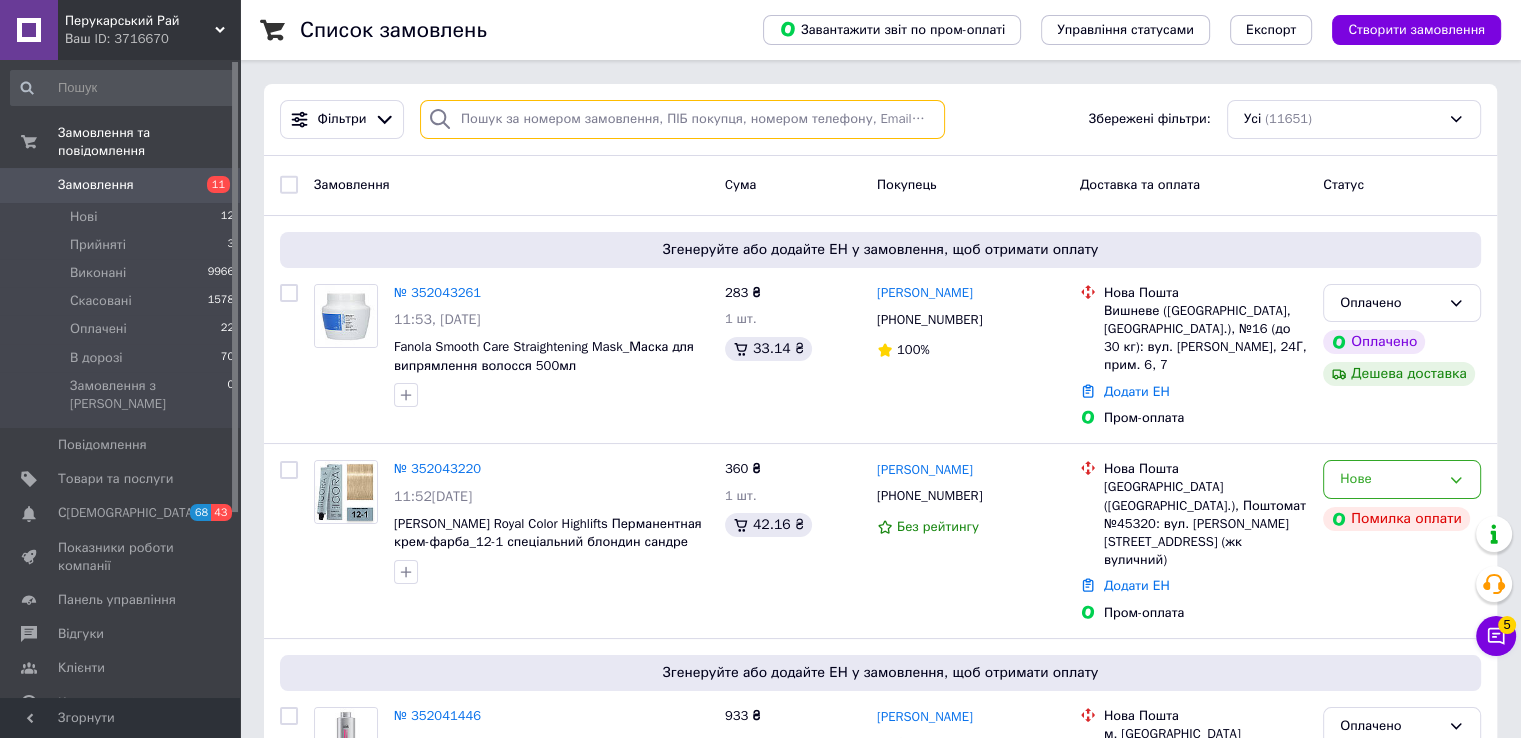click at bounding box center (682, 119) 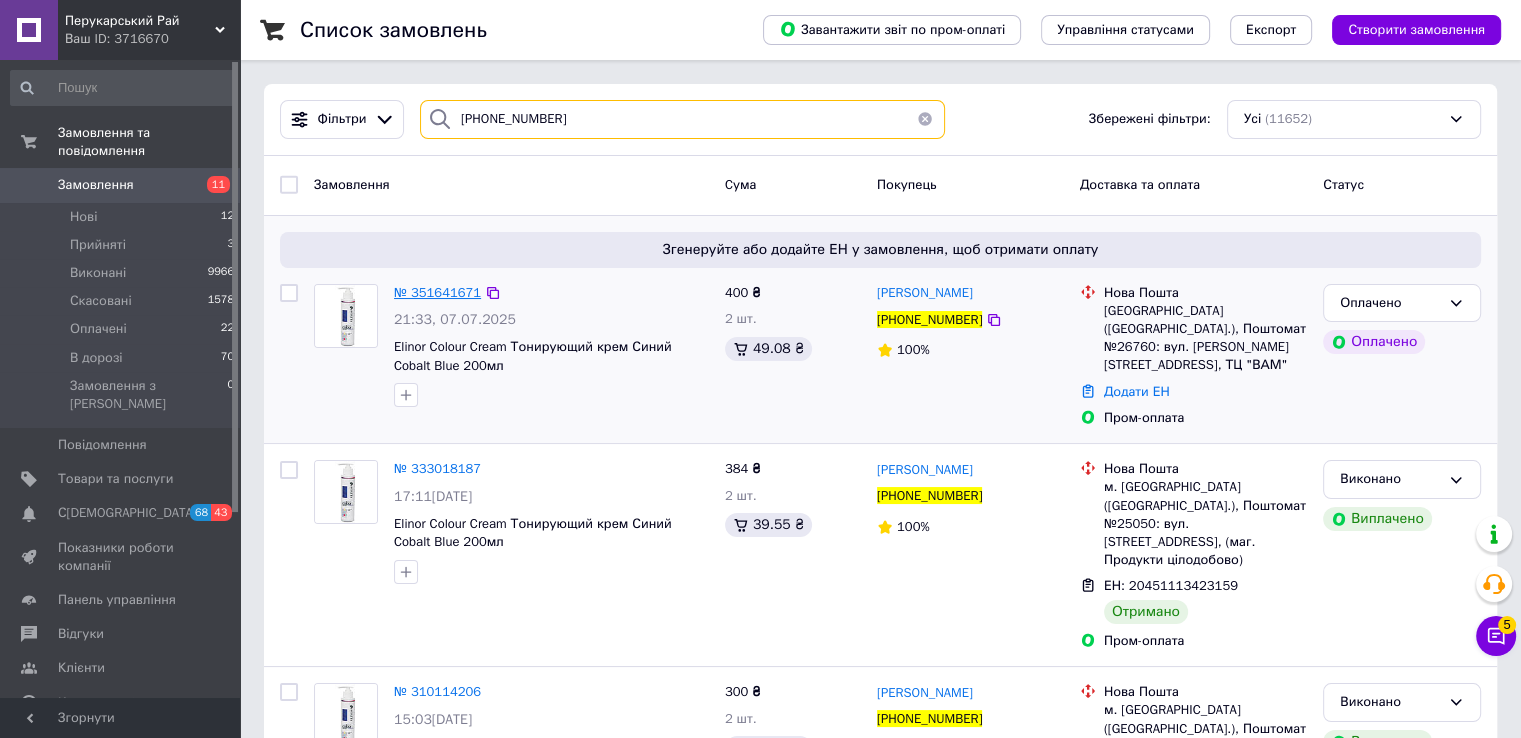 type on "[PHONE_NUMBER]" 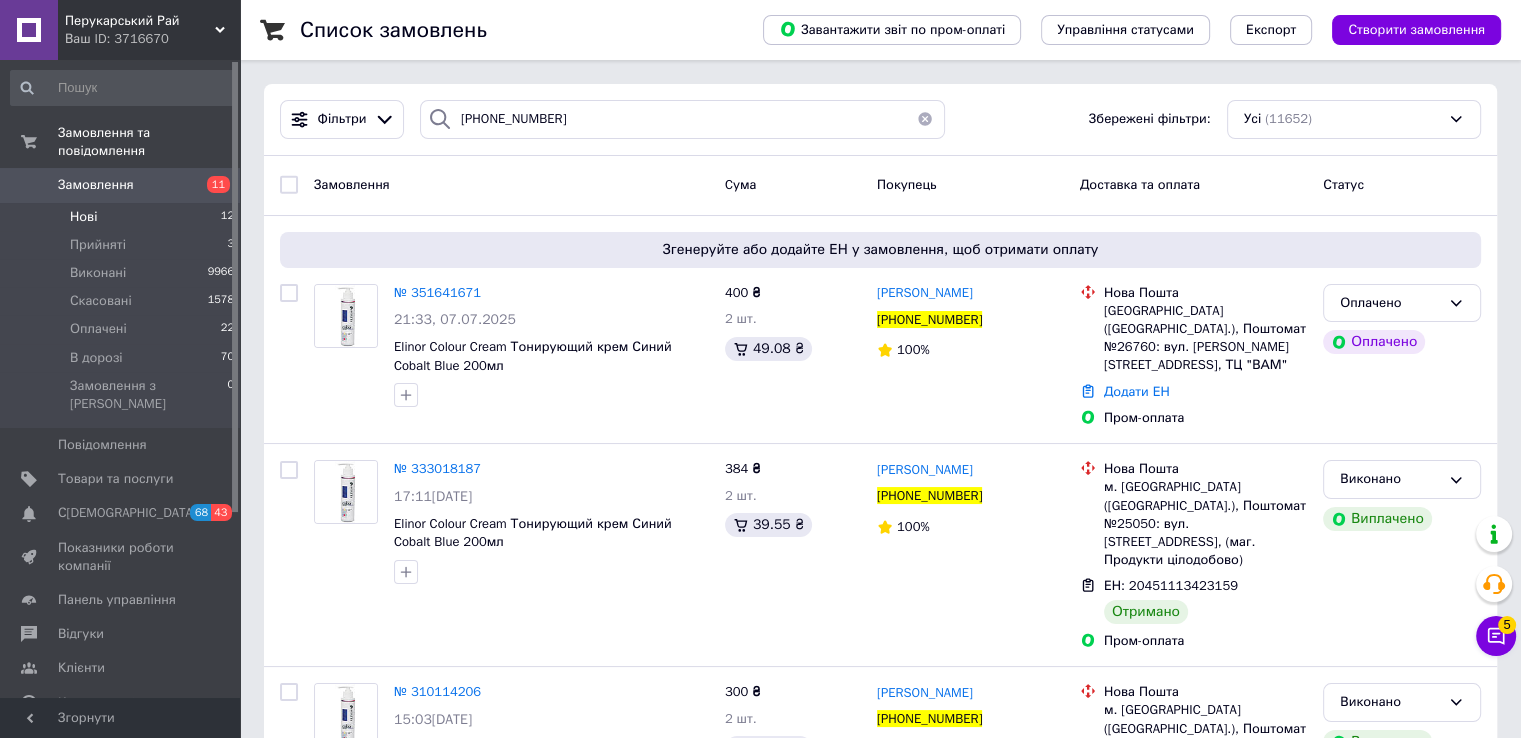 click on "Нові 12" at bounding box center (123, 217) 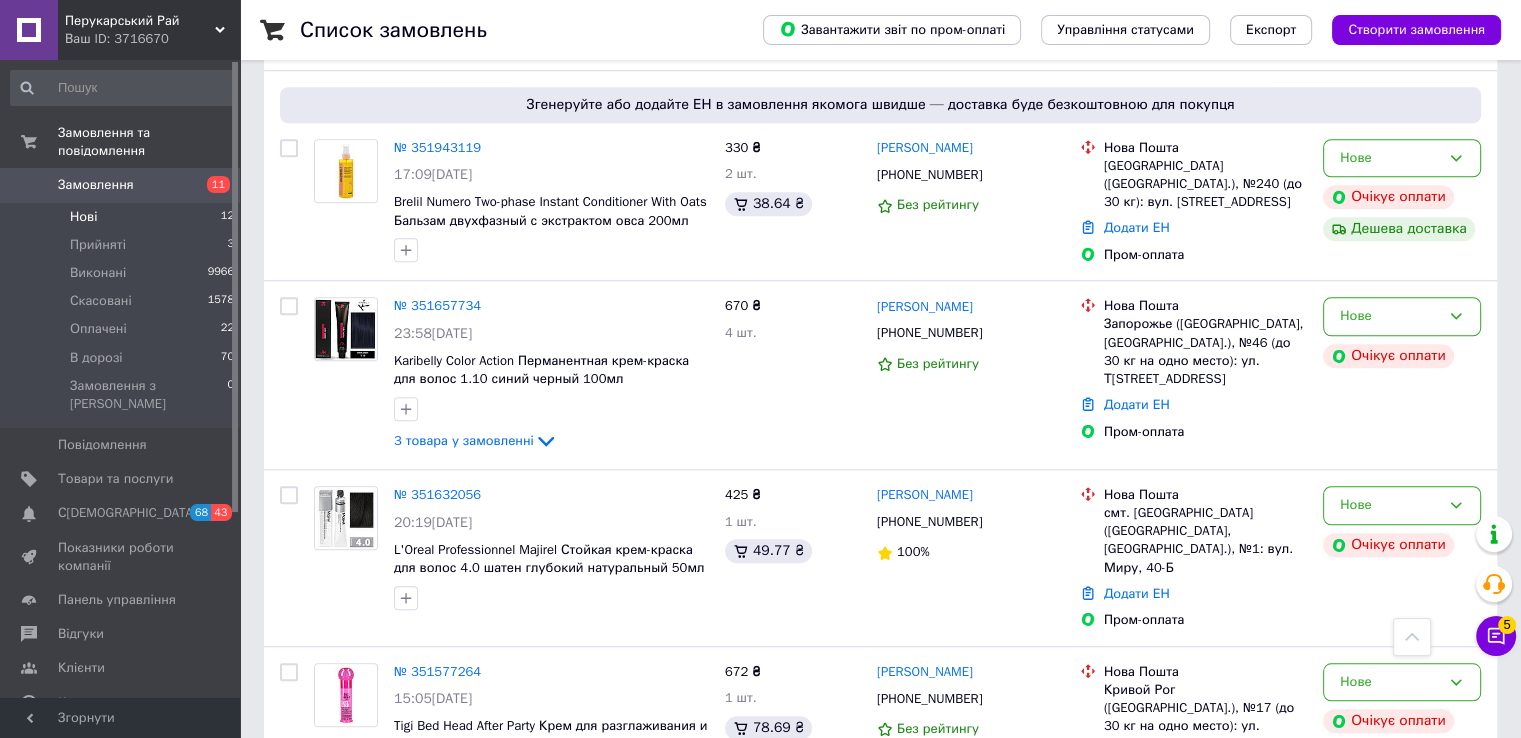 scroll, scrollTop: 1800, scrollLeft: 0, axis: vertical 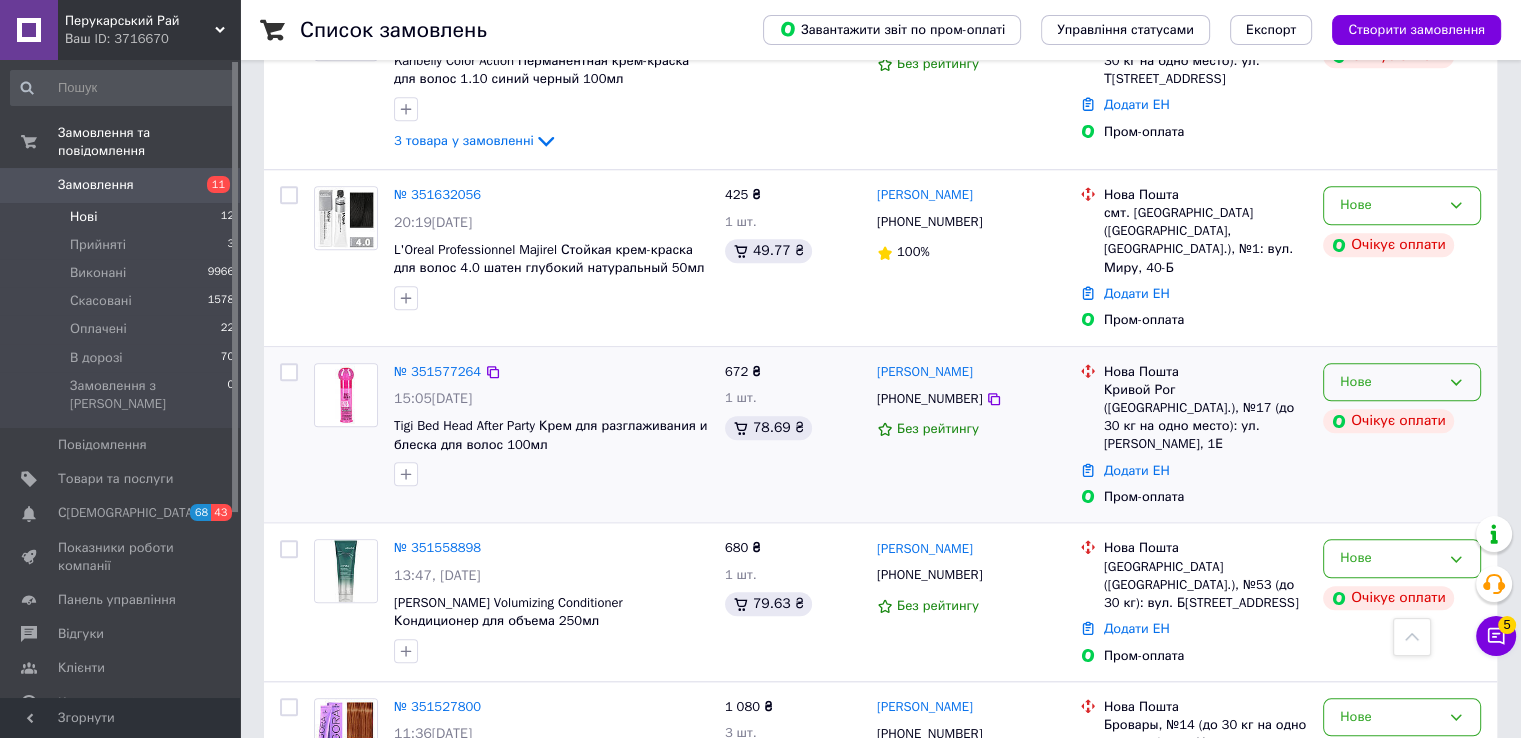 click on "Нове" at bounding box center [1390, 382] 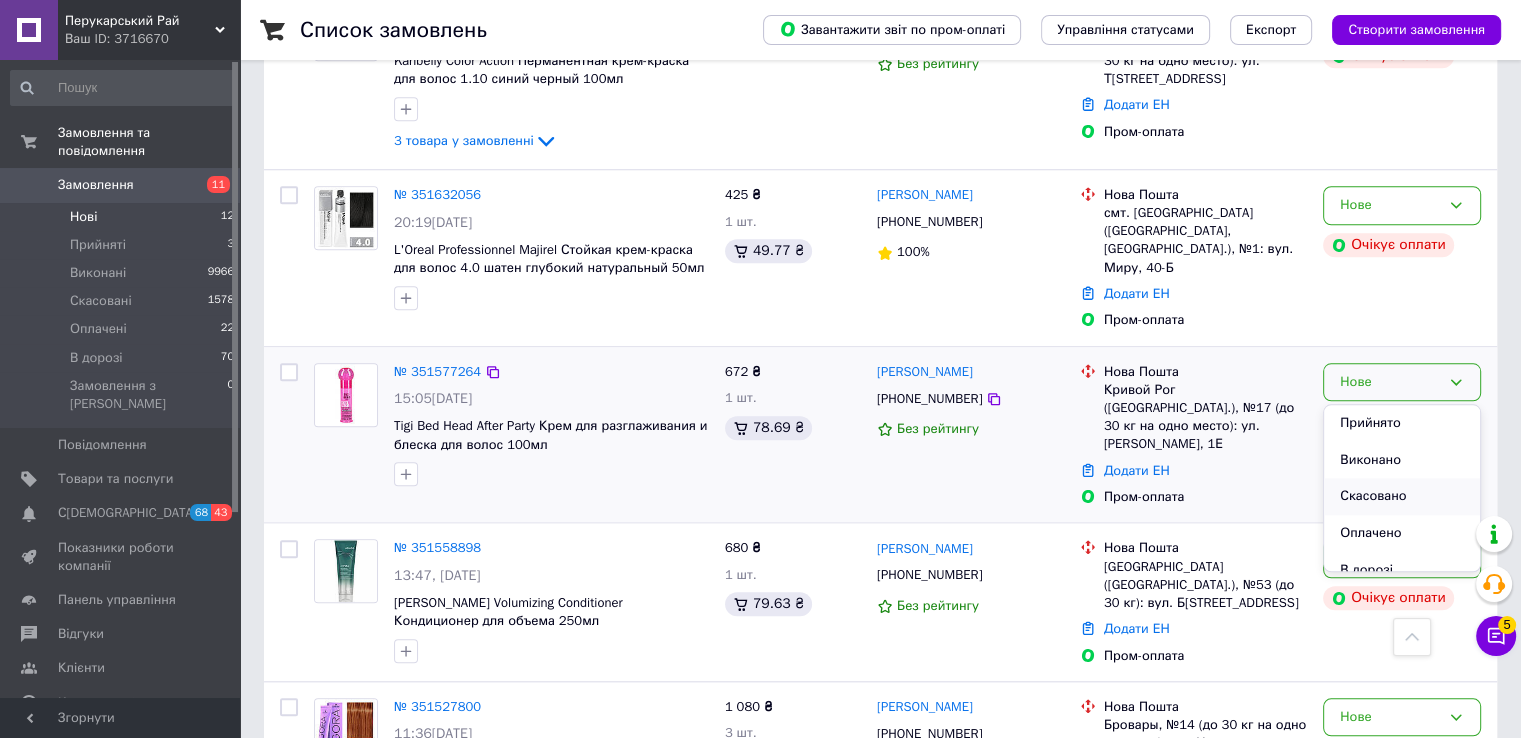 click on "Скасовано" at bounding box center [1402, 496] 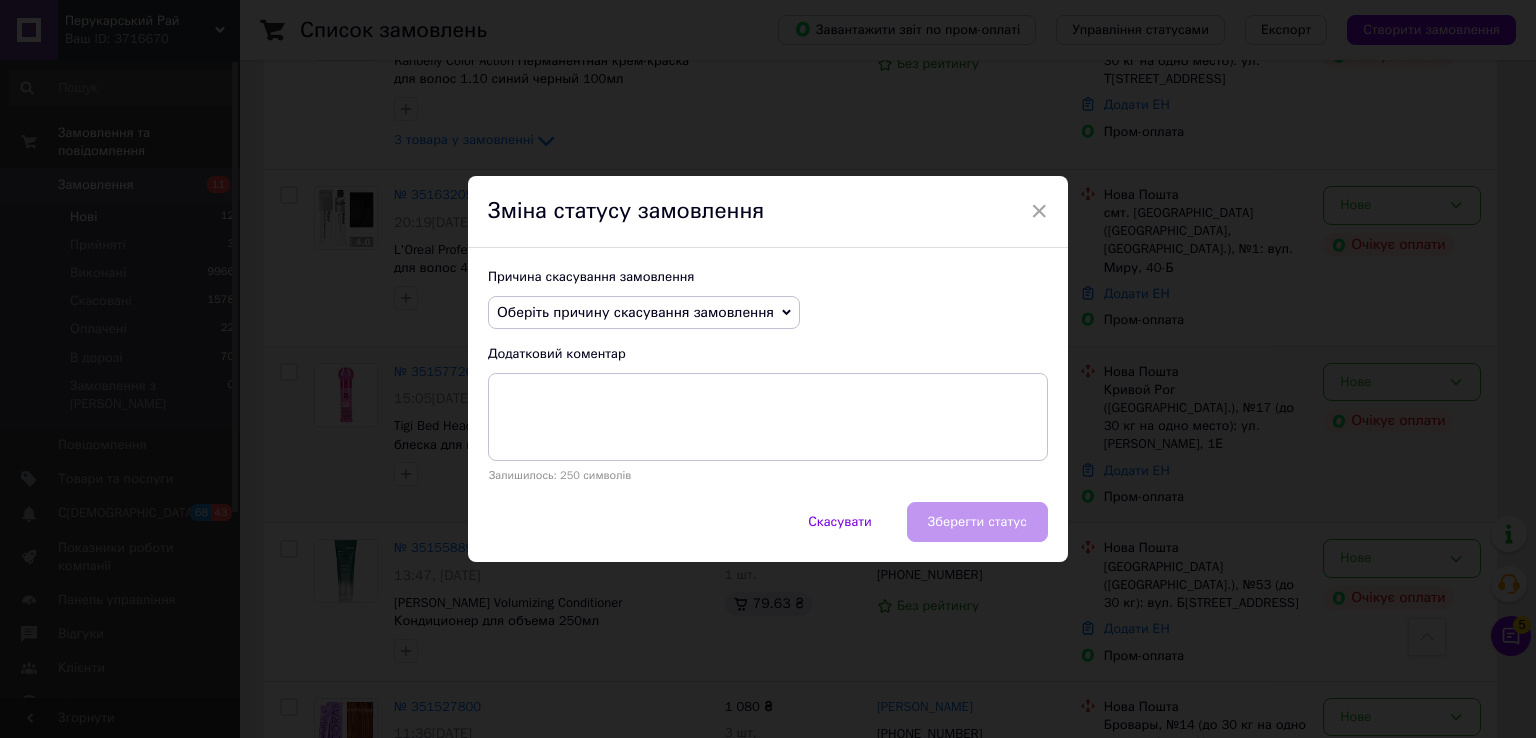 click on "Оберіть причину скасування замовлення" at bounding box center (635, 312) 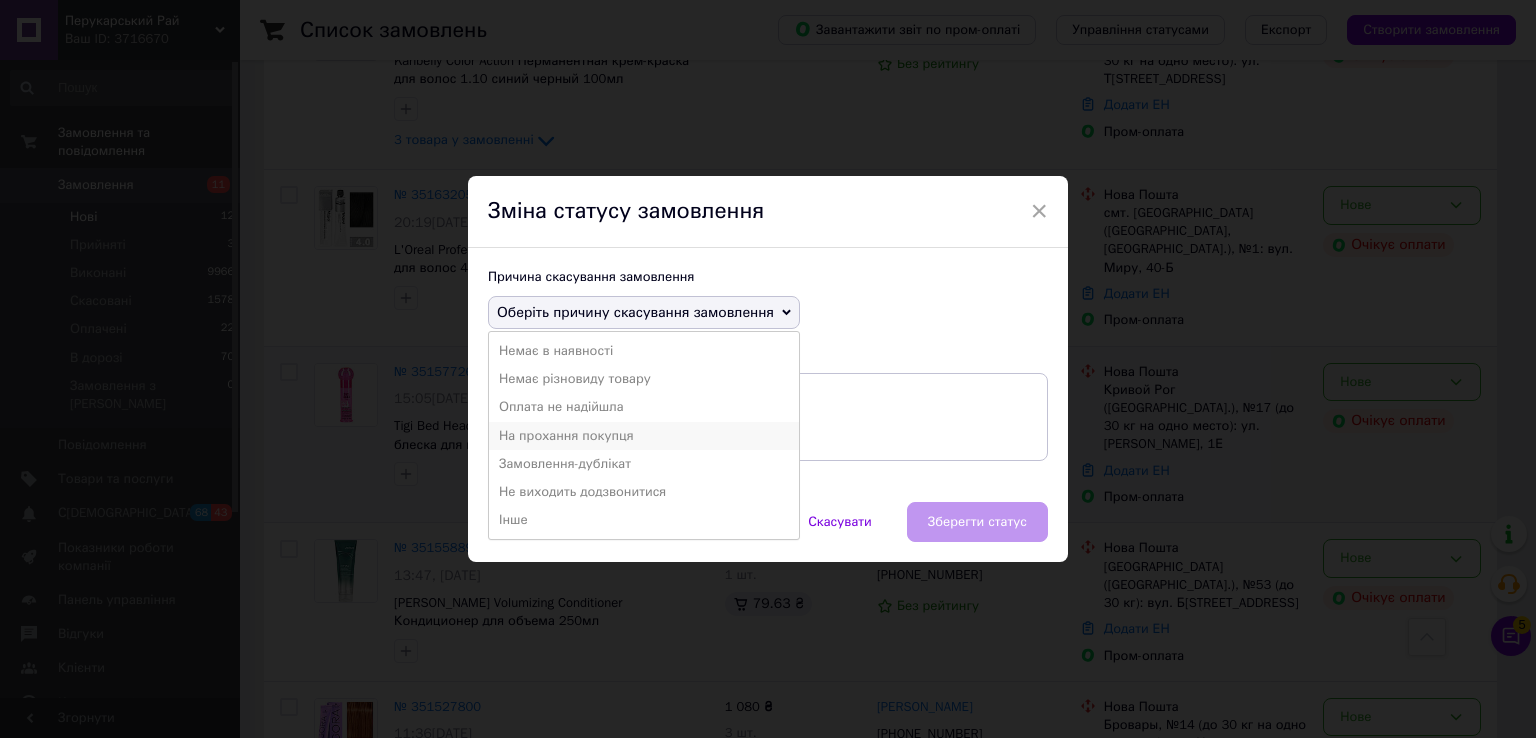 click on "На прохання покупця" at bounding box center [644, 436] 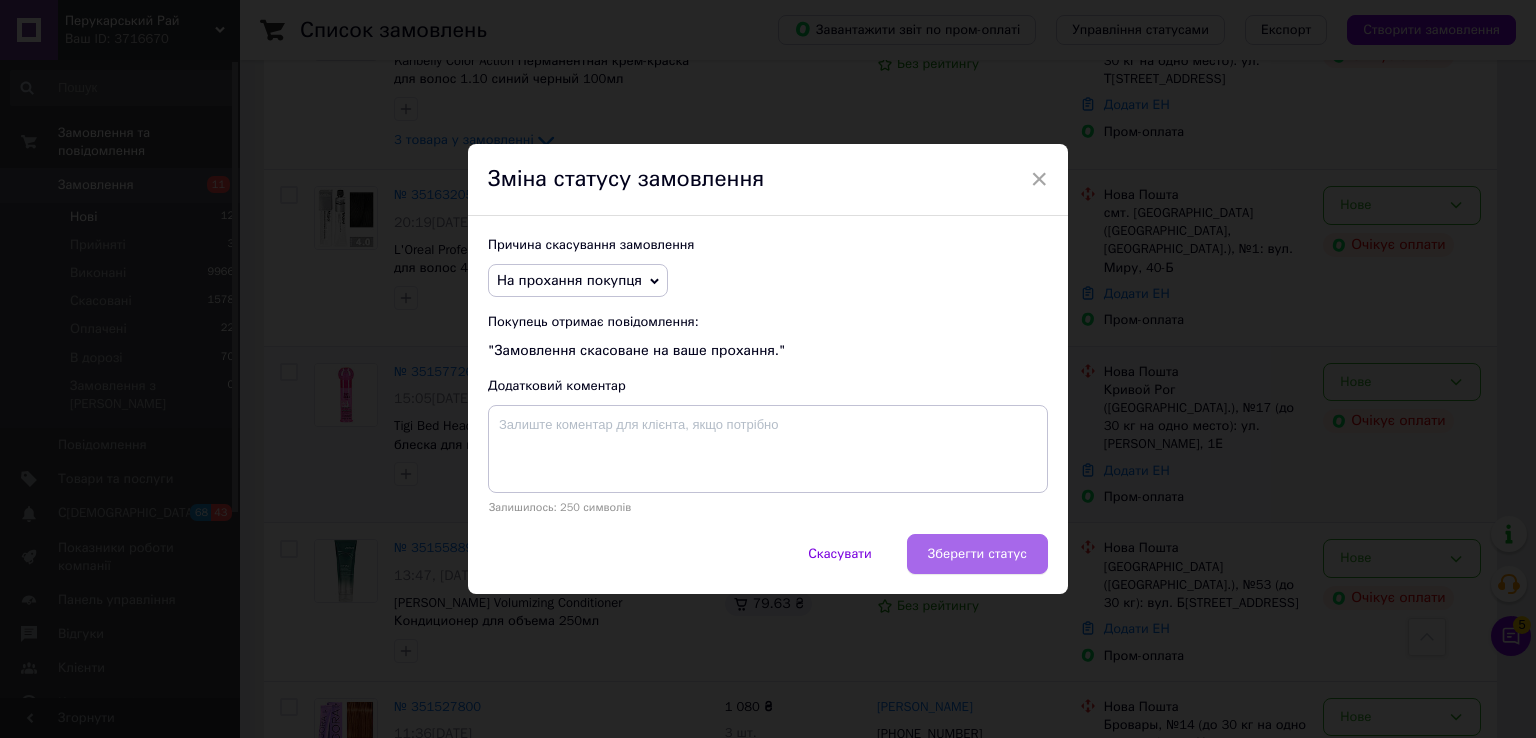 click on "Зберегти статус" at bounding box center [977, 554] 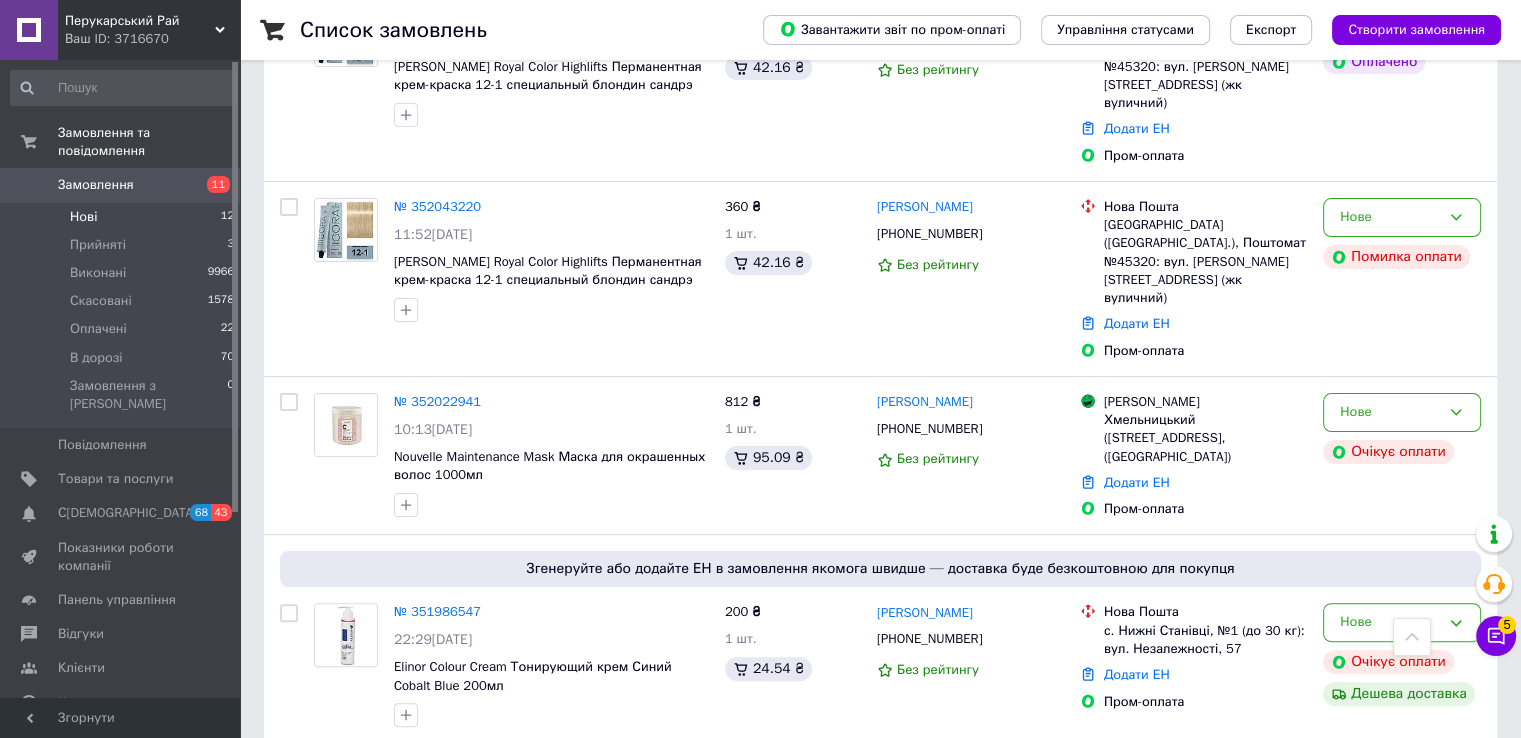 scroll, scrollTop: 0, scrollLeft: 0, axis: both 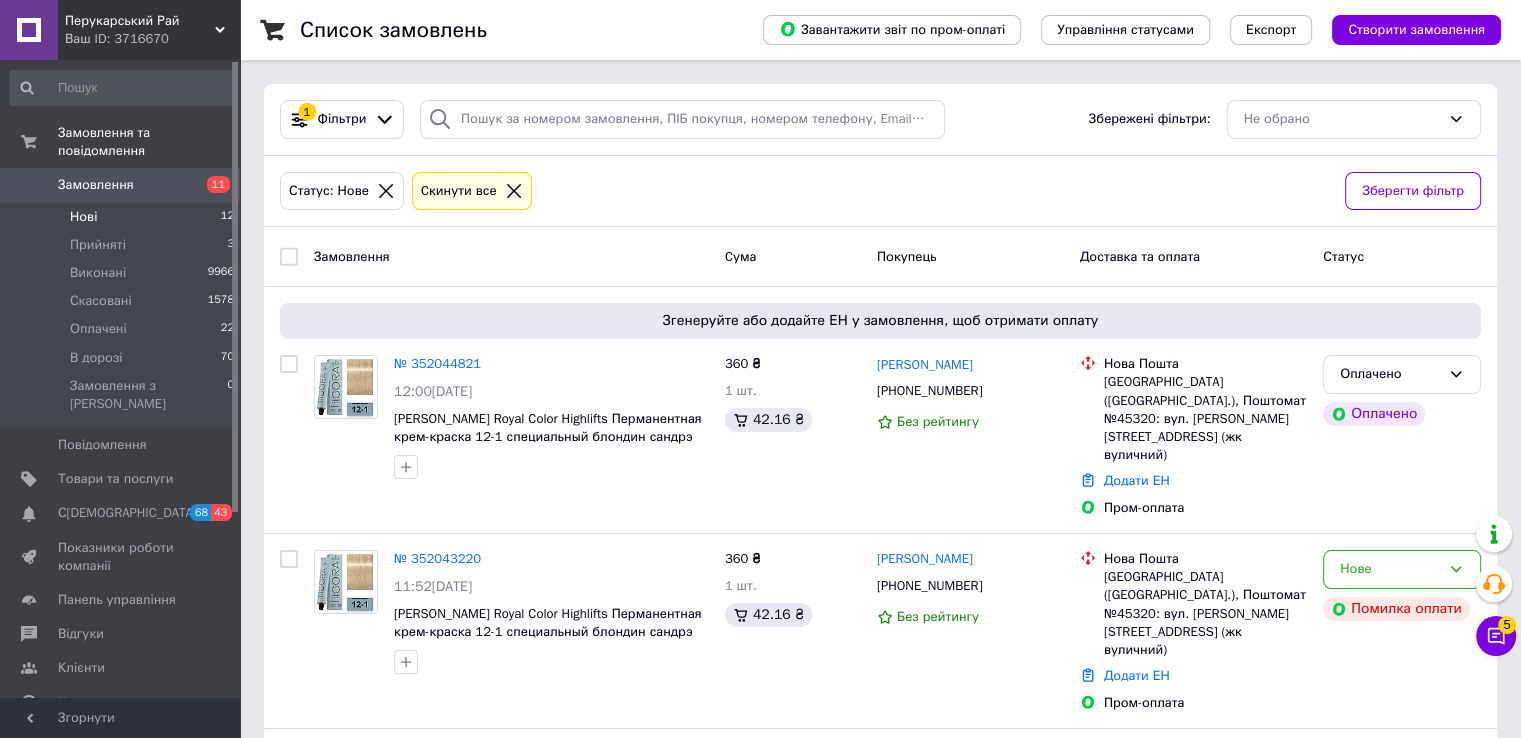 click on "Замовлення" at bounding box center [96, 185] 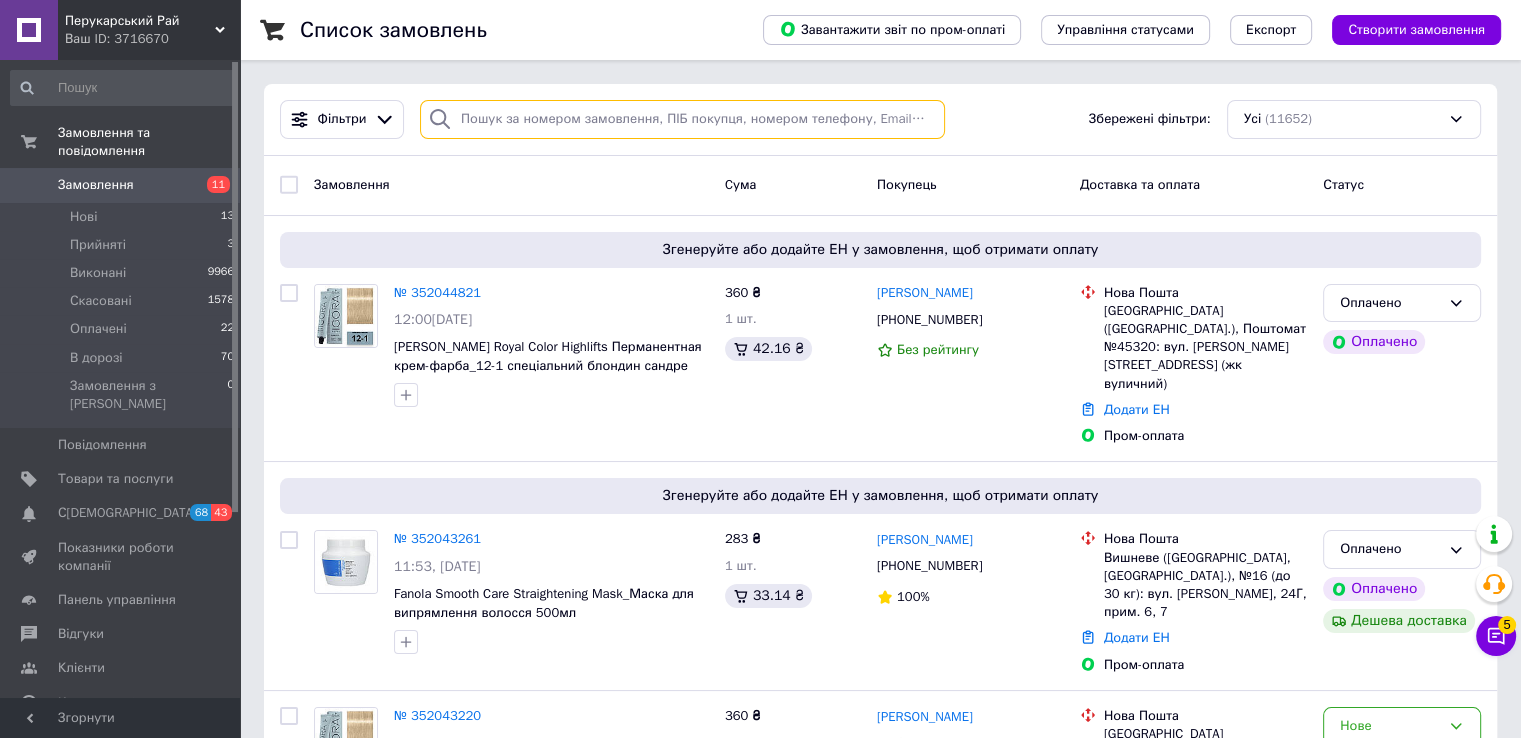 click at bounding box center [682, 119] 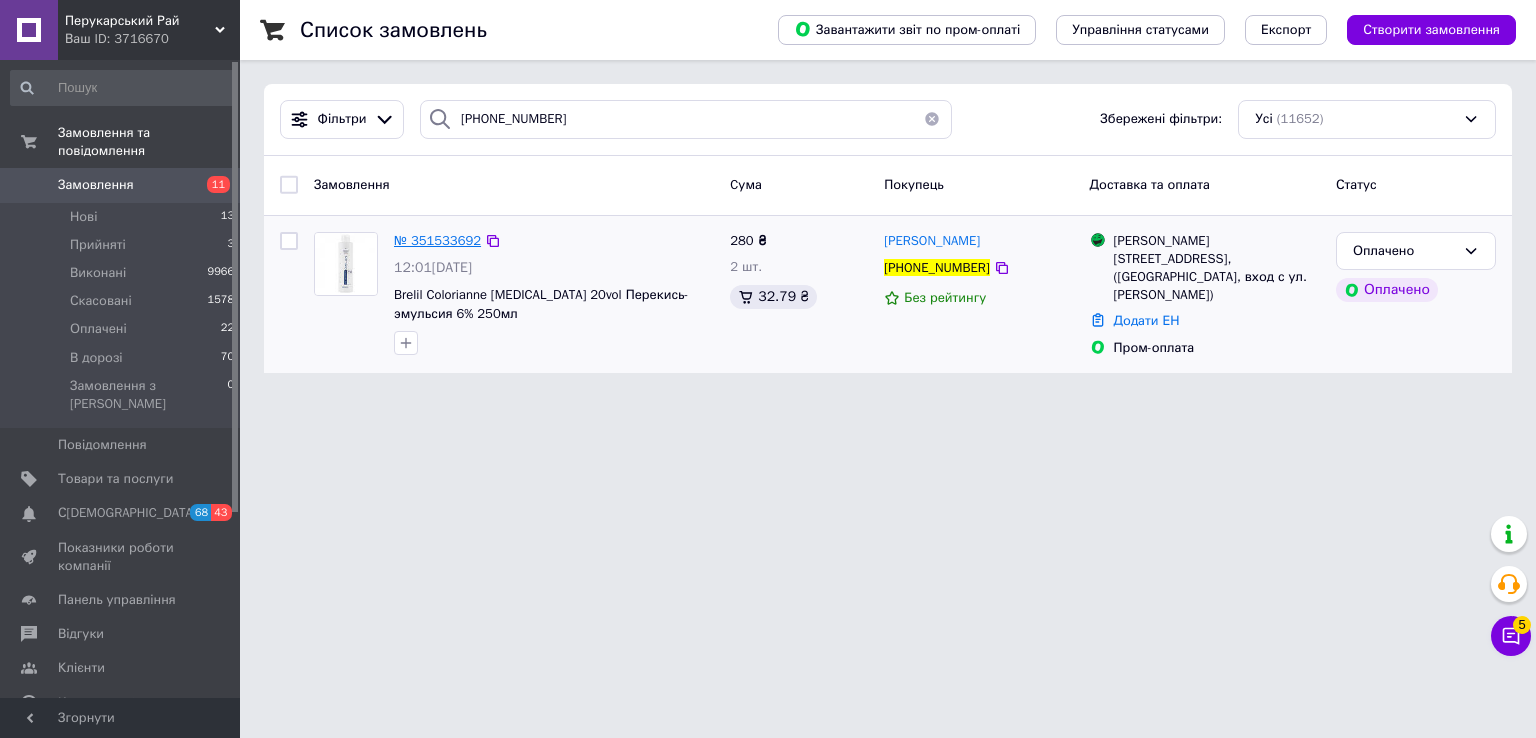 click on "№ 351533692" at bounding box center [437, 240] 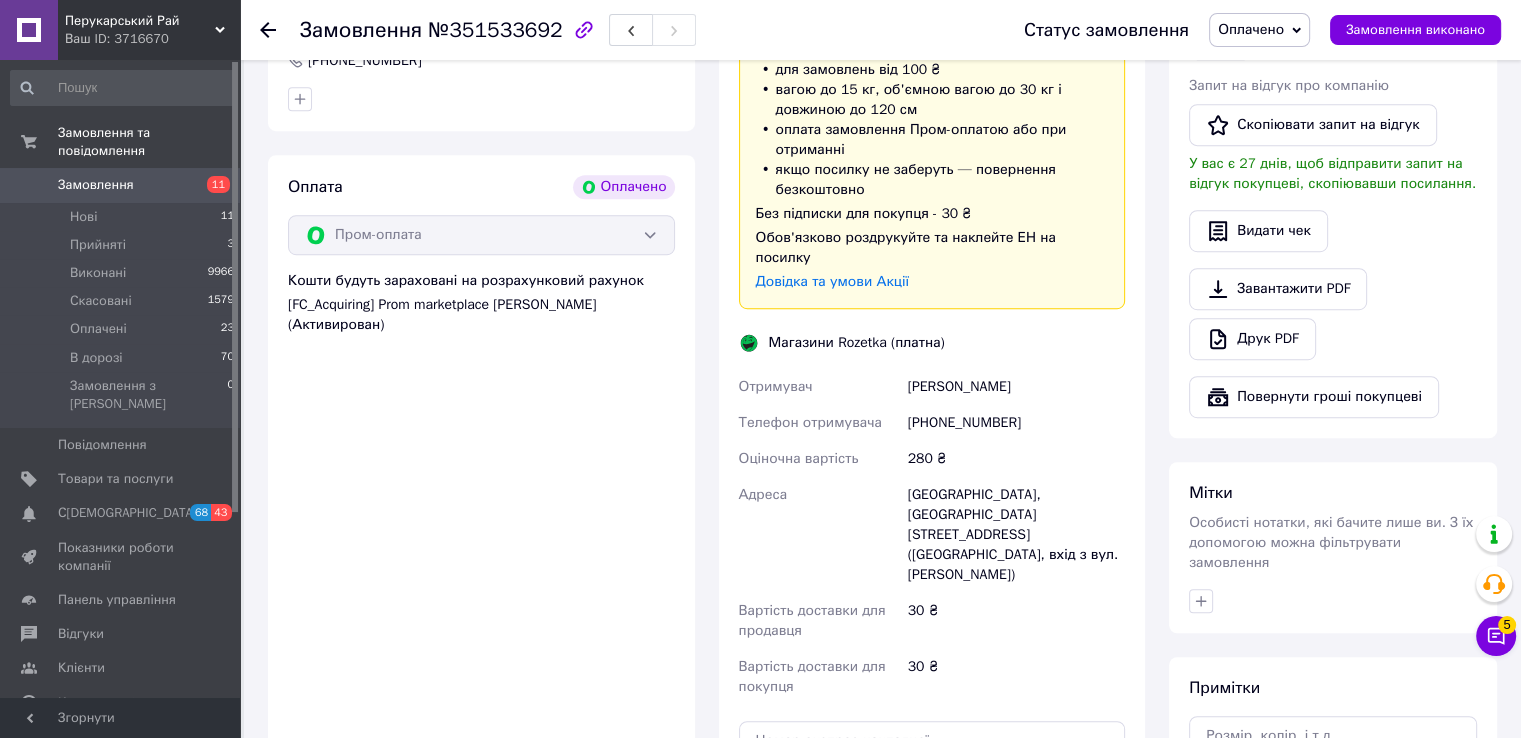 scroll, scrollTop: 1388, scrollLeft: 0, axis: vertical 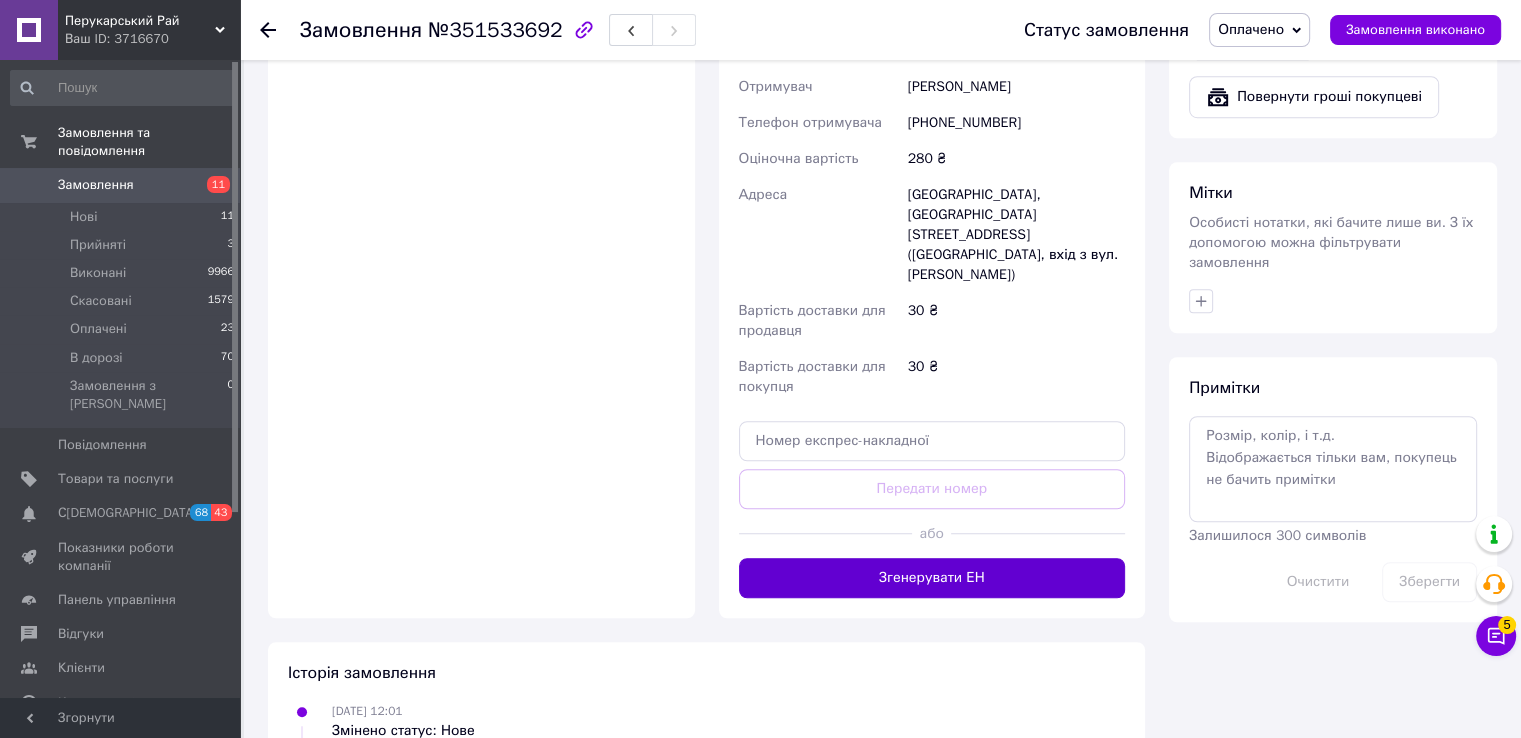 click on "Згенерувати ЕН" at bounding box center (932, 578) 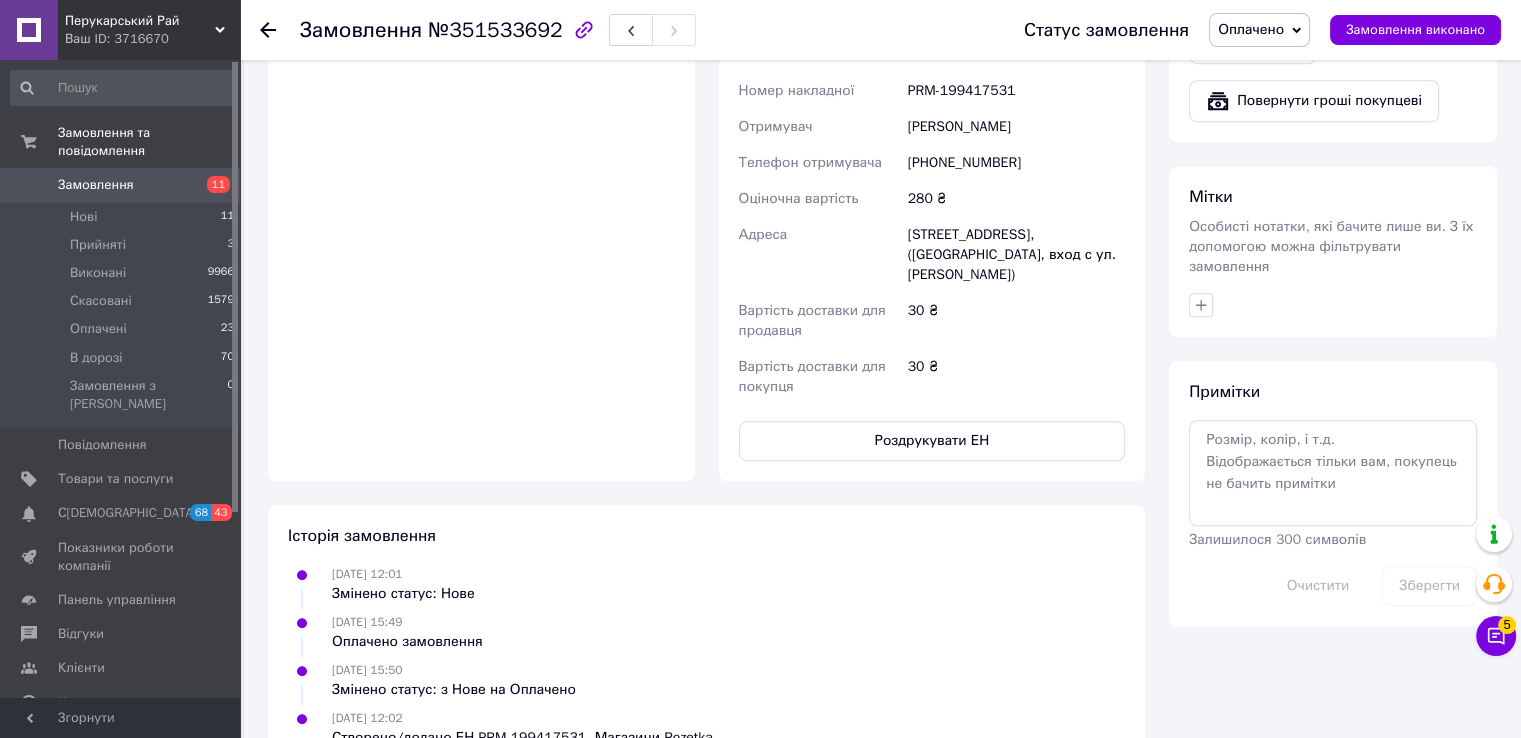 scroll, scrollTop: 1388, scrollLeft: 0, axis: vertical 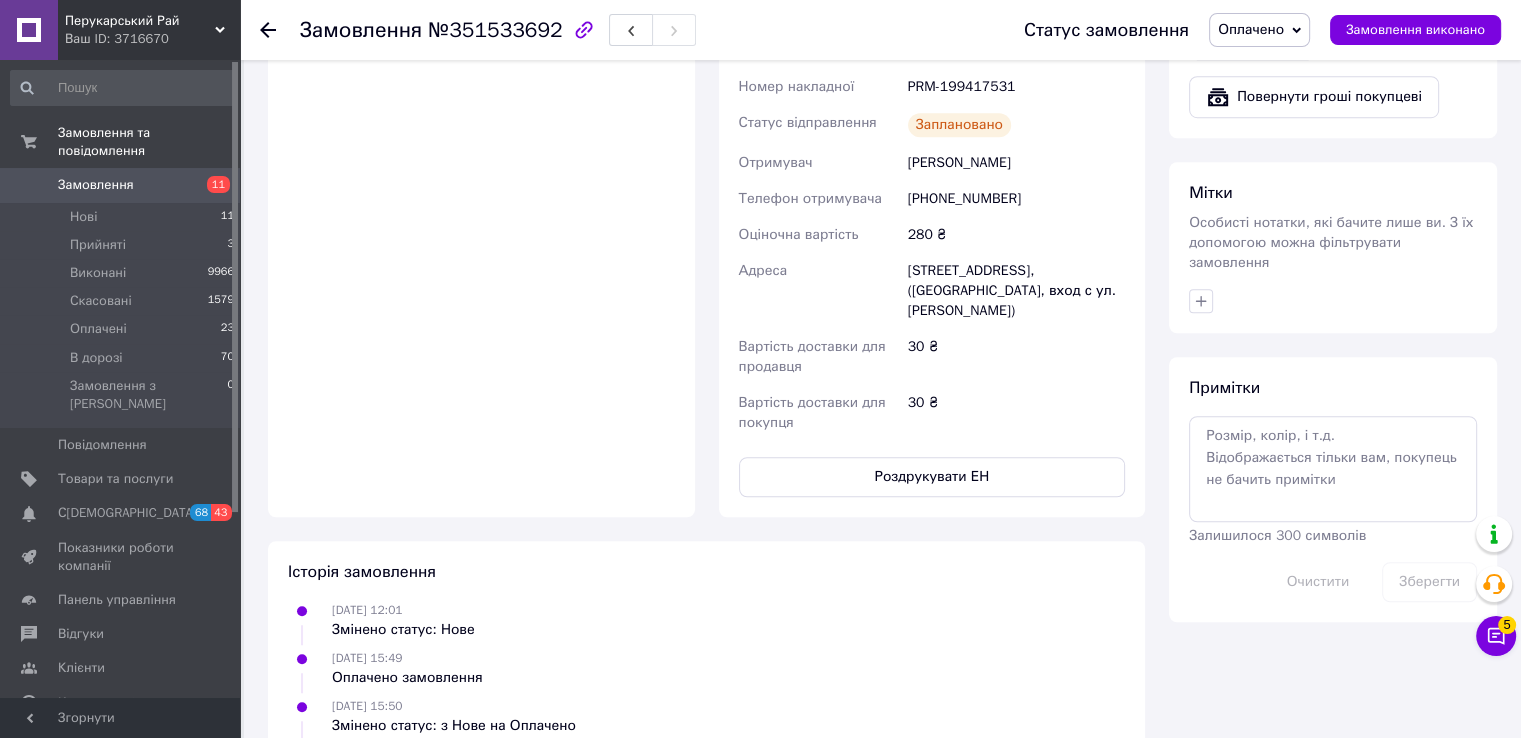 click on "Замовлення 11" at bounding box center [123, 185] 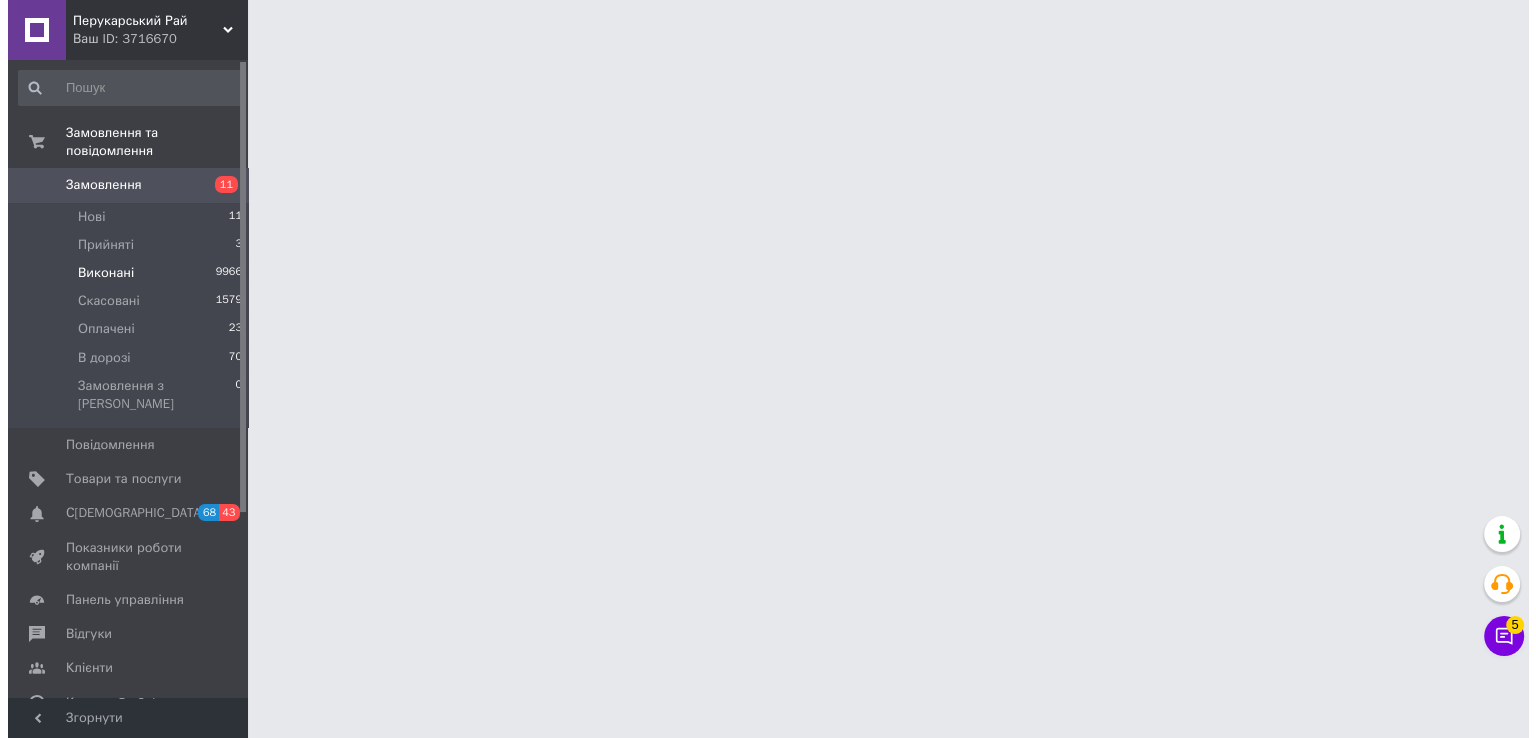scroll, scrollTop: 0, scrollLeft: 0, axis: both 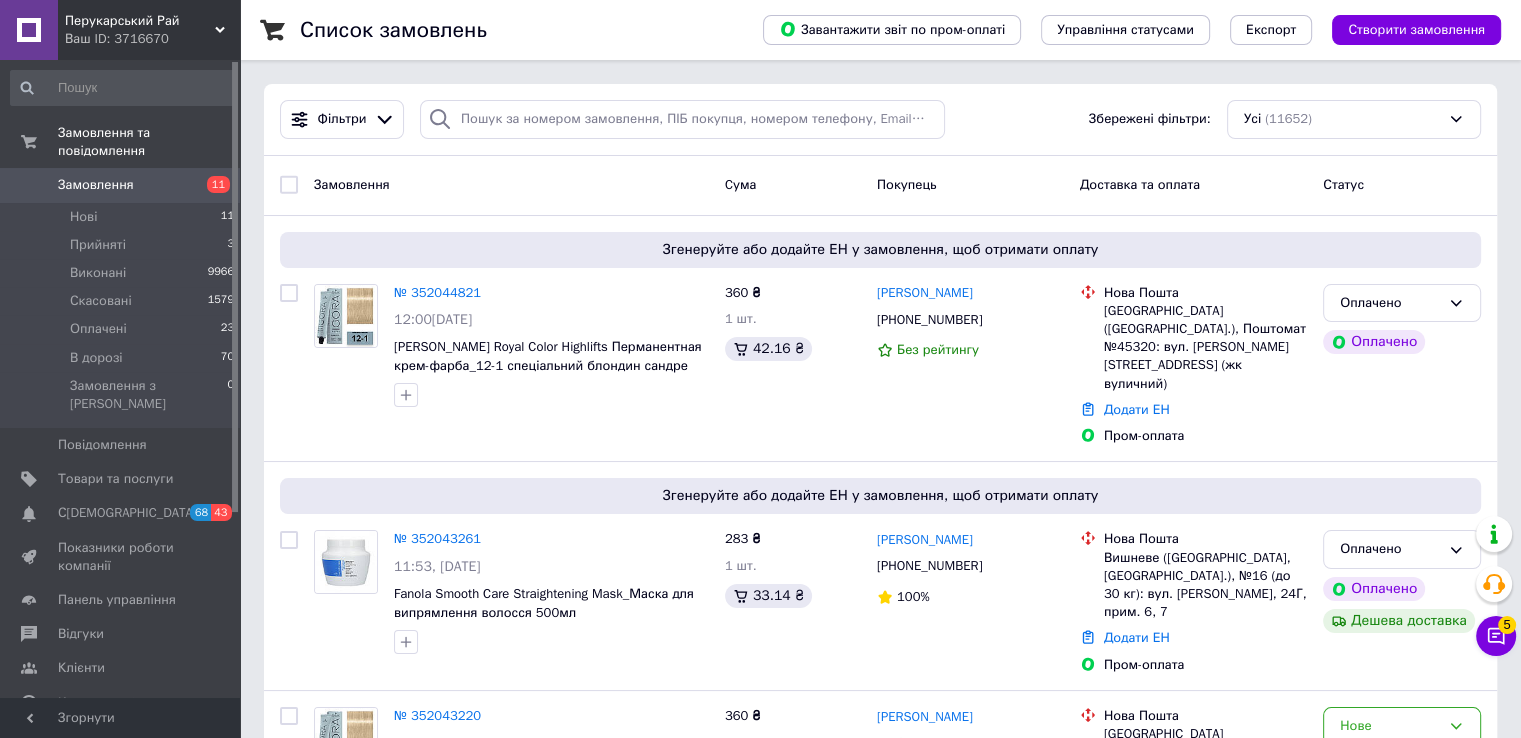 click on "Замовлення" at bounding box center (121, 185) 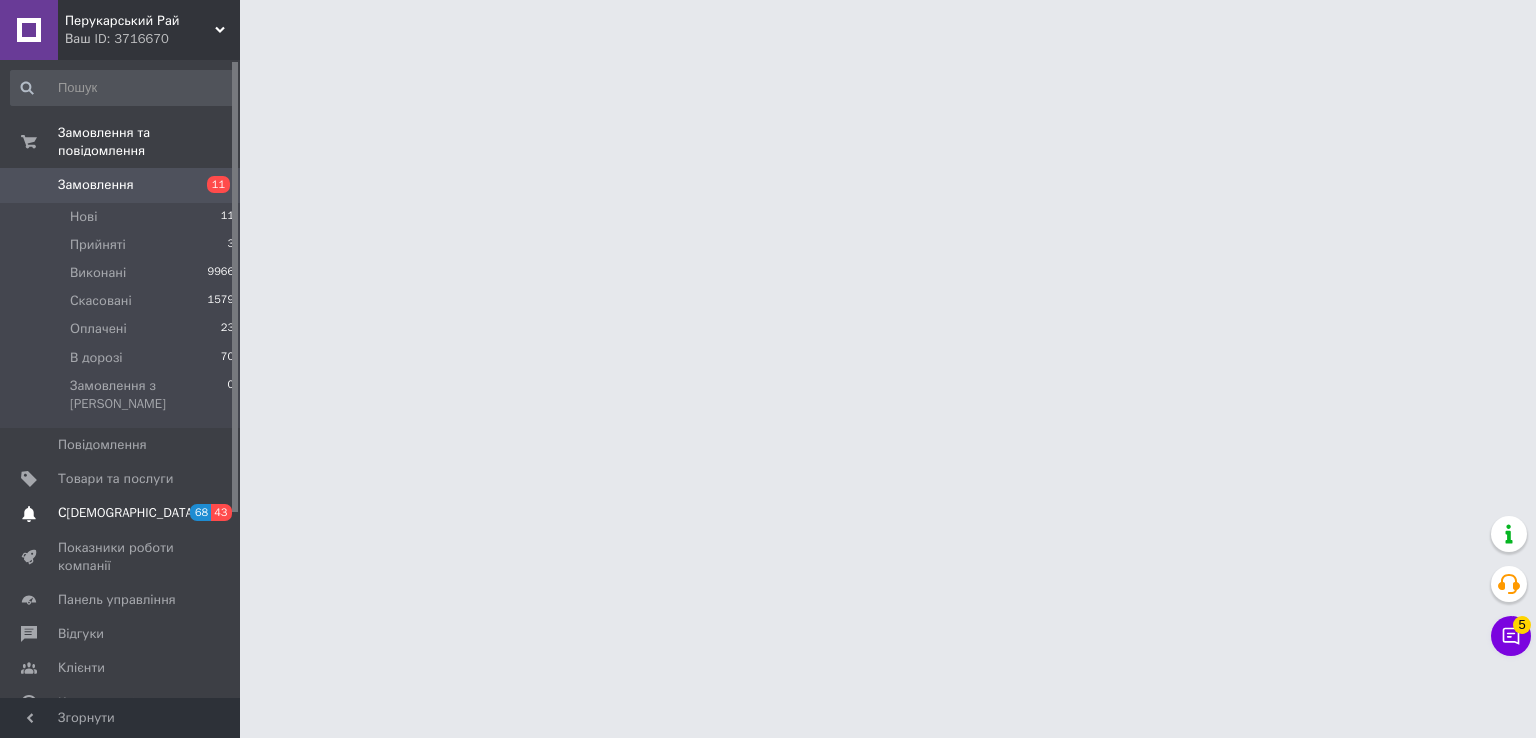 click on "С[DEMOGRAPHIC_DATA]" at bounding box center [121, 513] 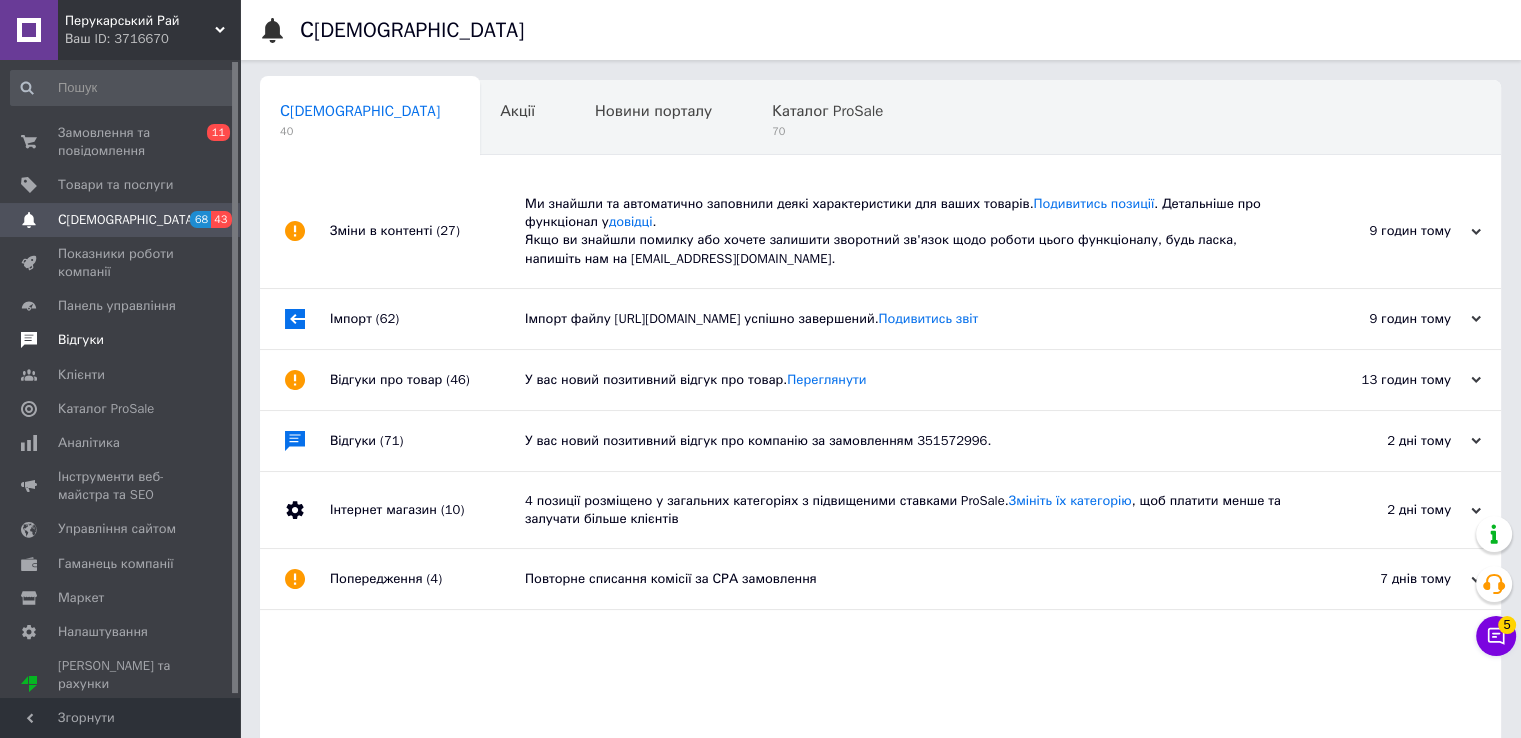 click on "Відгуки" at bounding box center (123, 340) 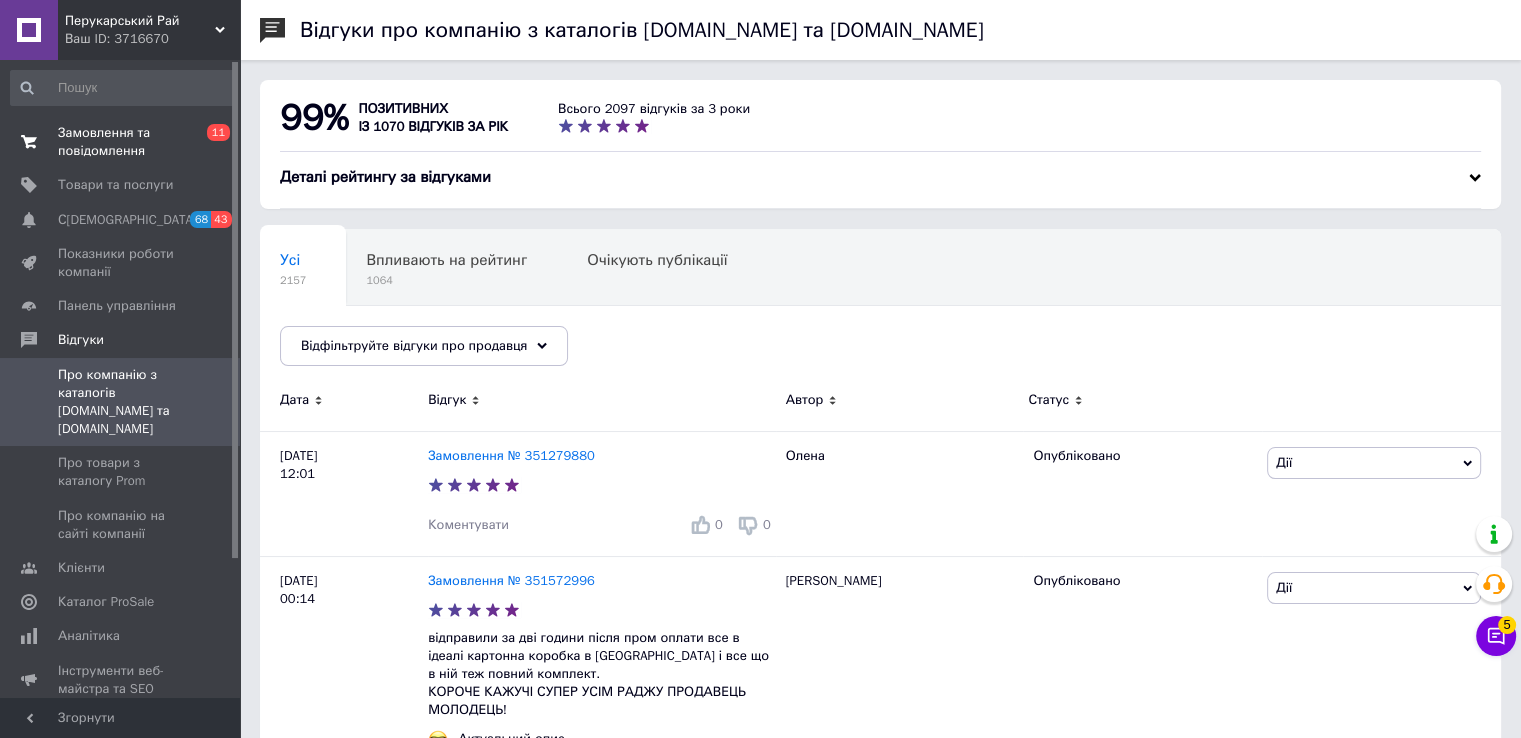 click on "Замовлення та повідомлення" at bounding box center [121, 142] 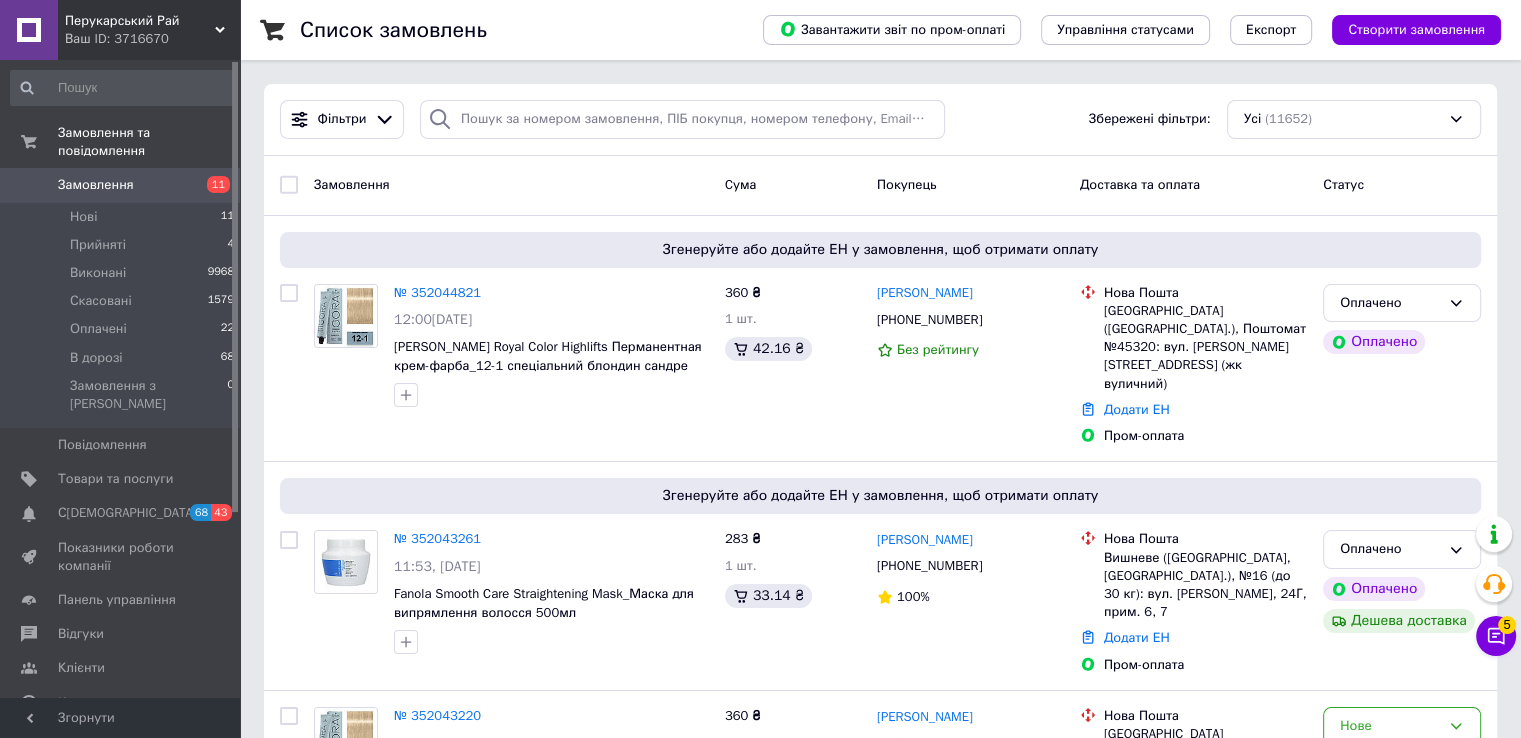 click on "Замовлення 11" at bounding box center [123, 185] 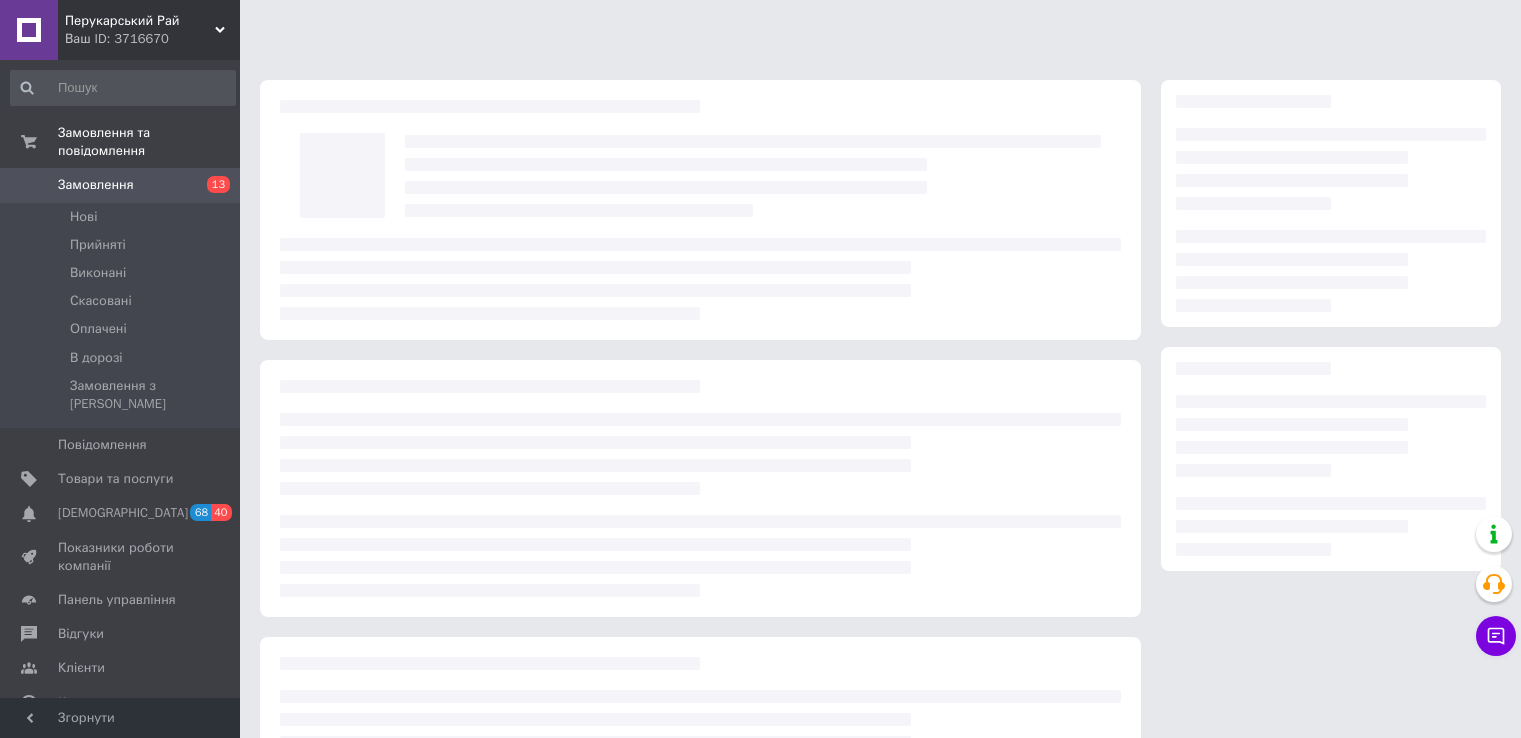 scroll, scrollTop: 0, scrollLeft: 0, axis: both 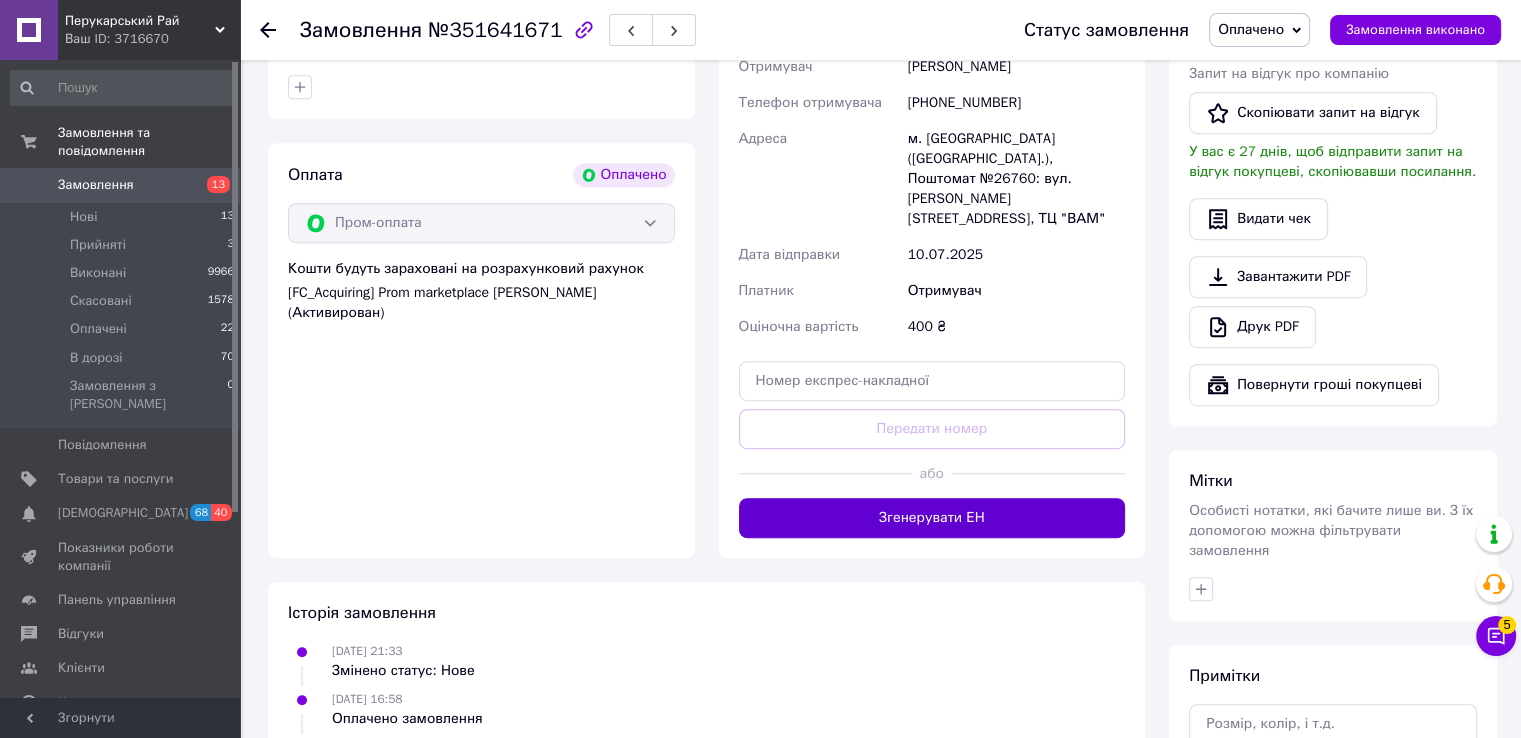 click on "Згенерувати ЕН" at bounding box center (932, 518) 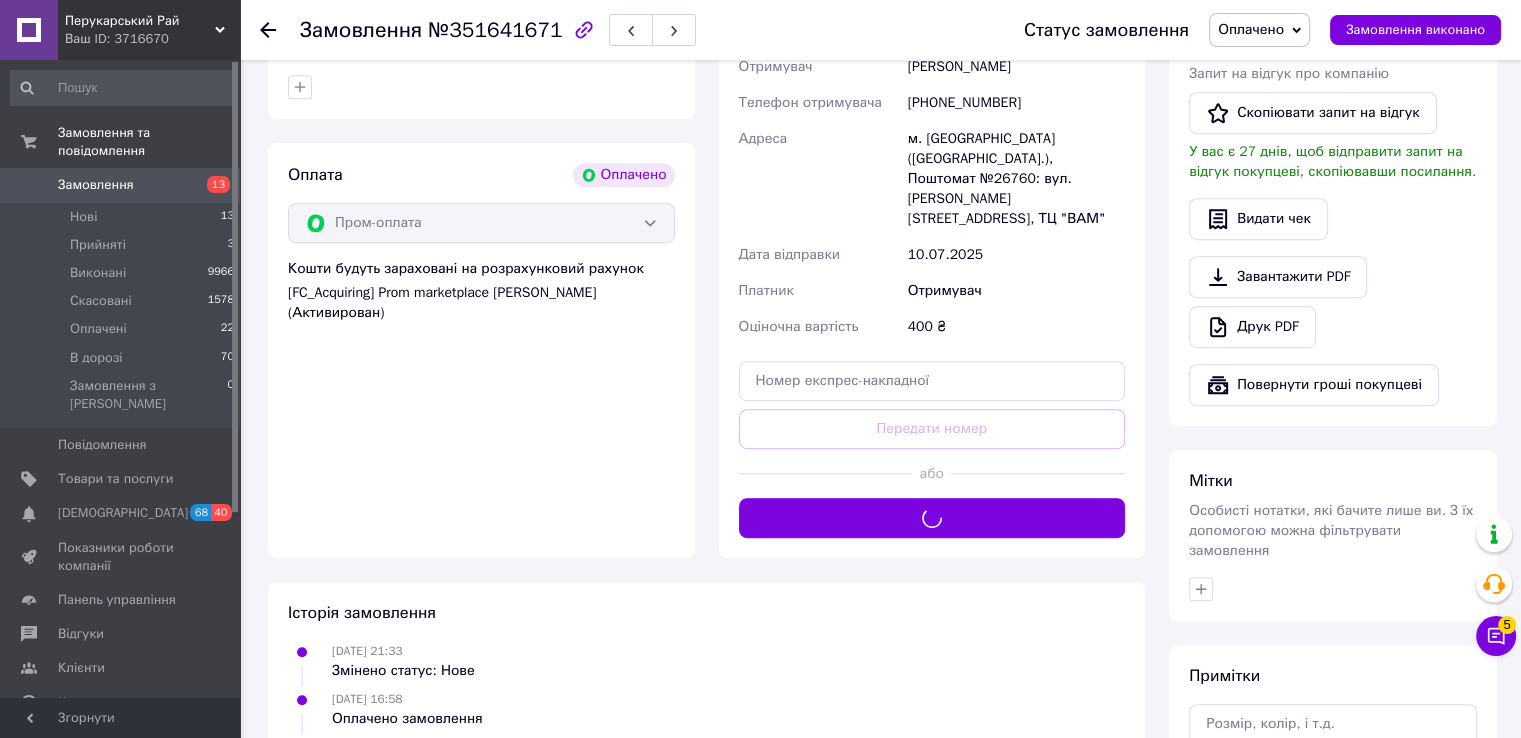 scroll, scrollTop: 900, scrollLeft: 0, axis: vertical 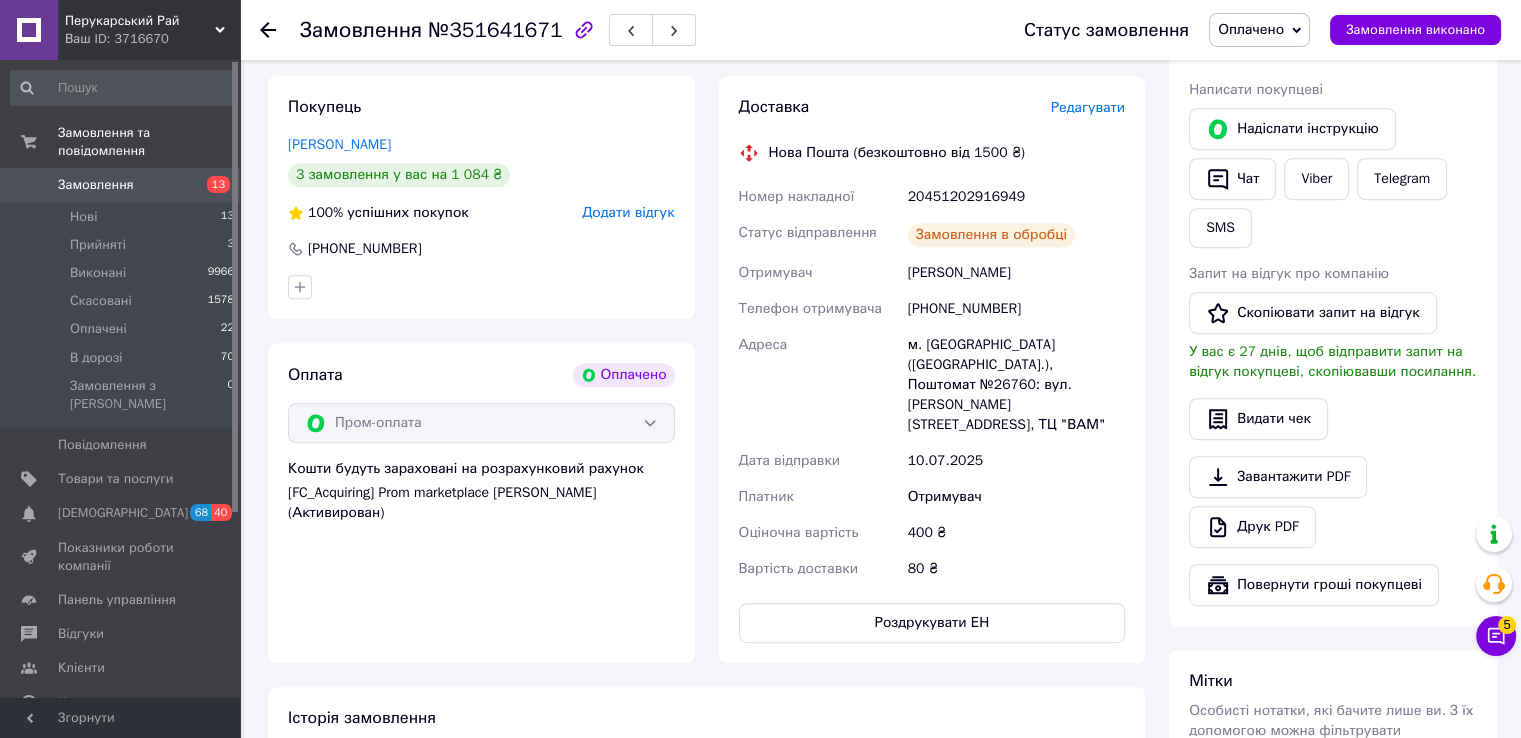 click on "20451202916949" at bounding box center (1016, 197) 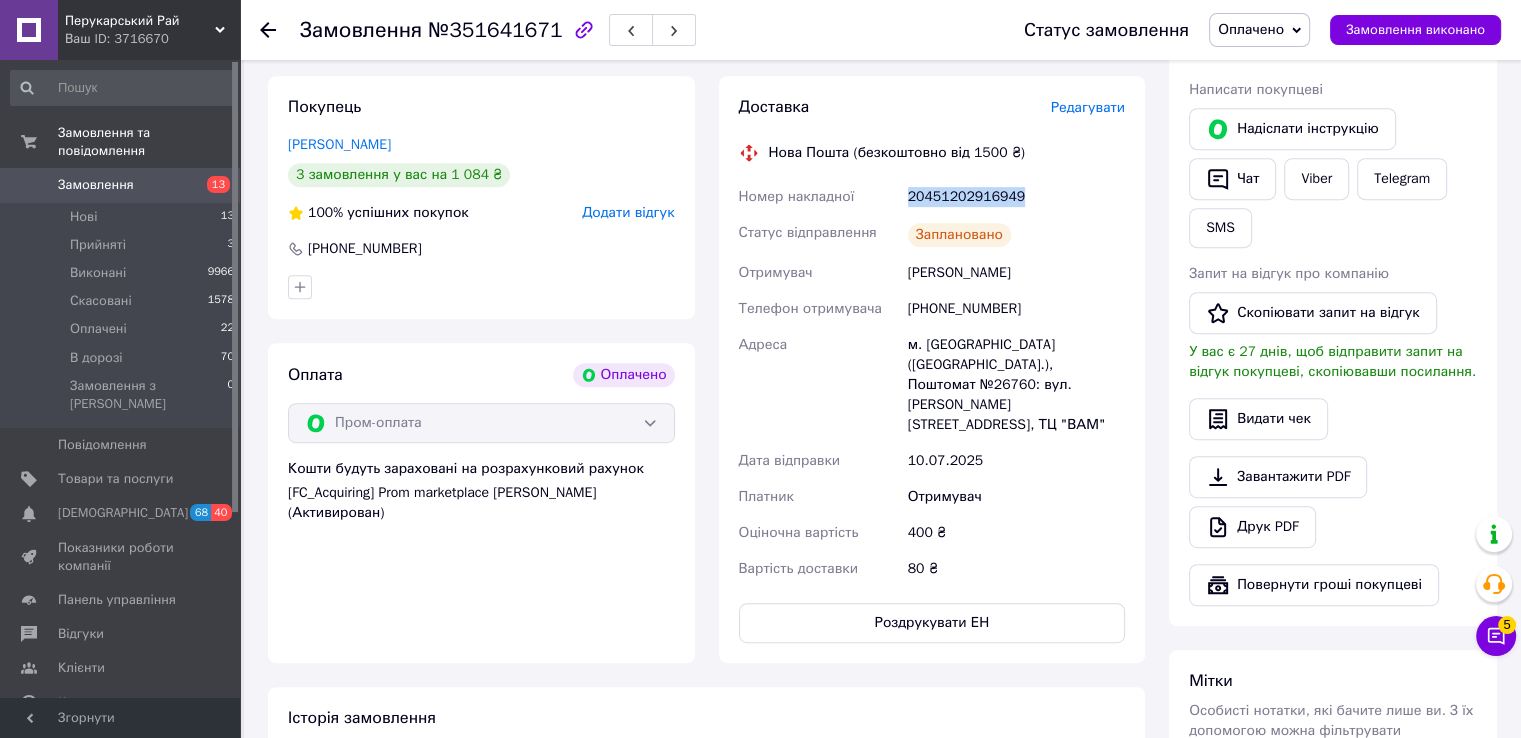copy on "20451202916949" 